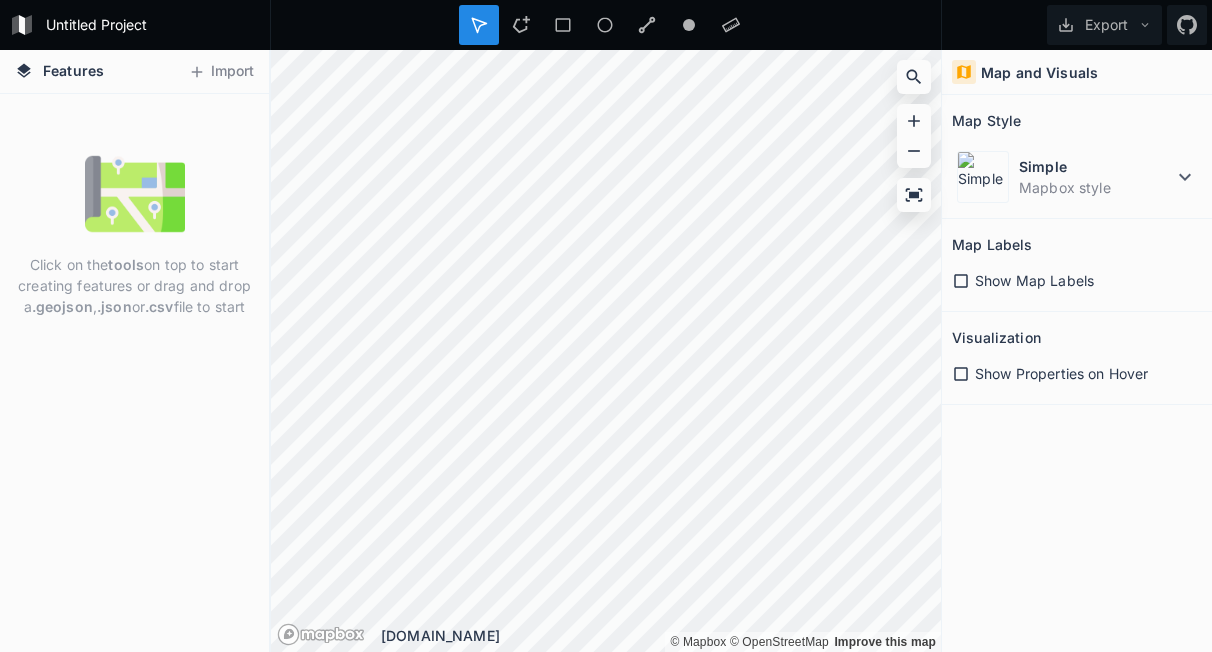 scroll, scrollTop: 0, scrollLeft: 0, axis: both 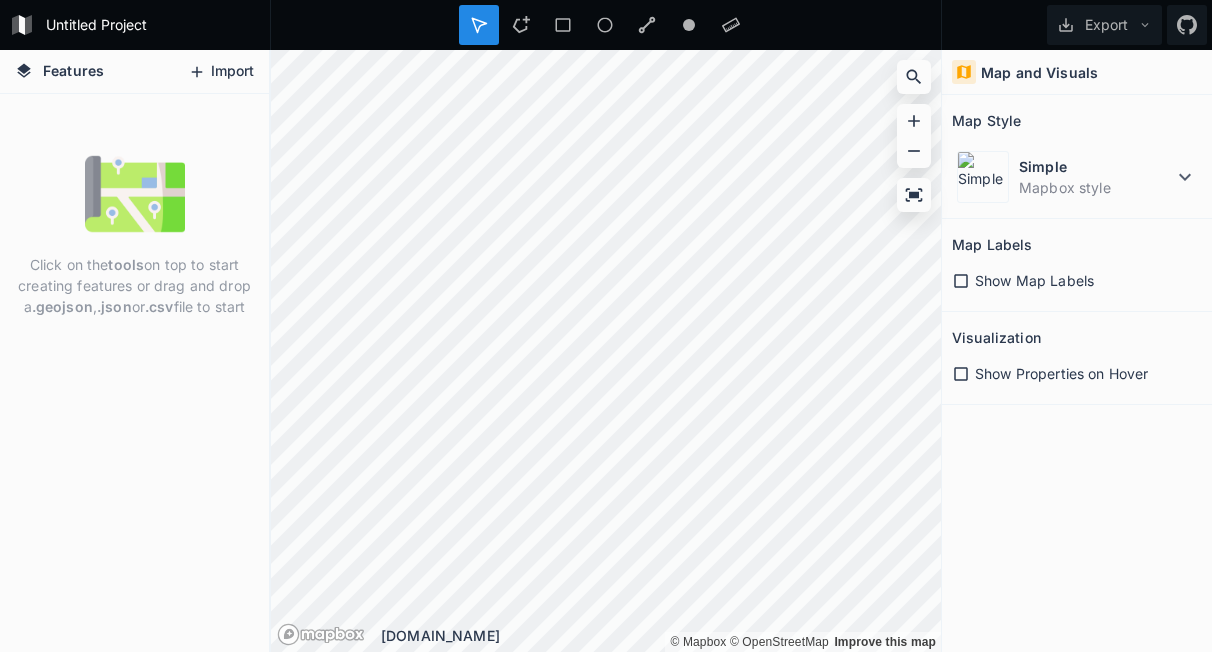 click on "Import" at bounding box center (221, 72) 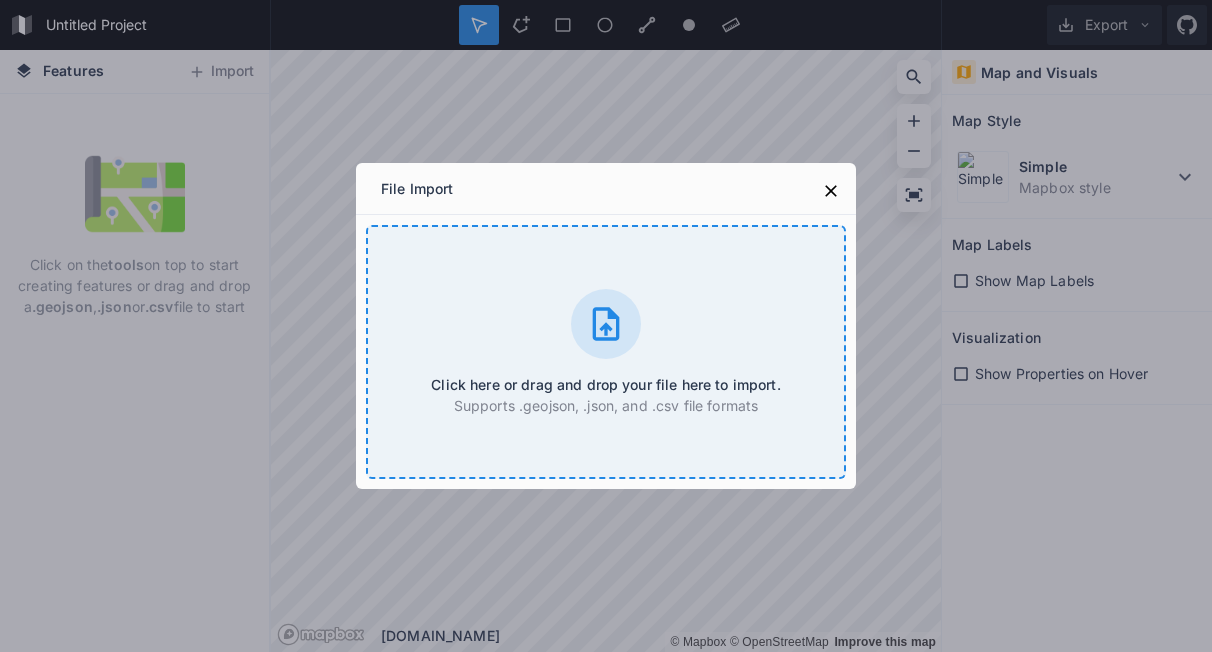 click 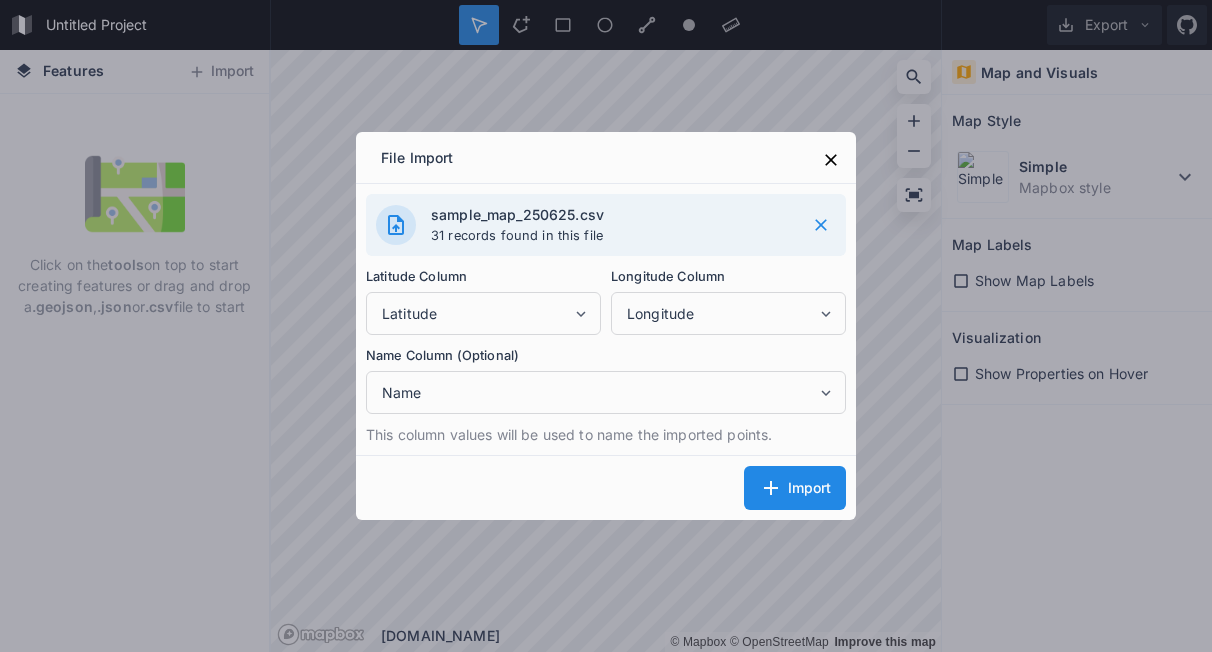 click 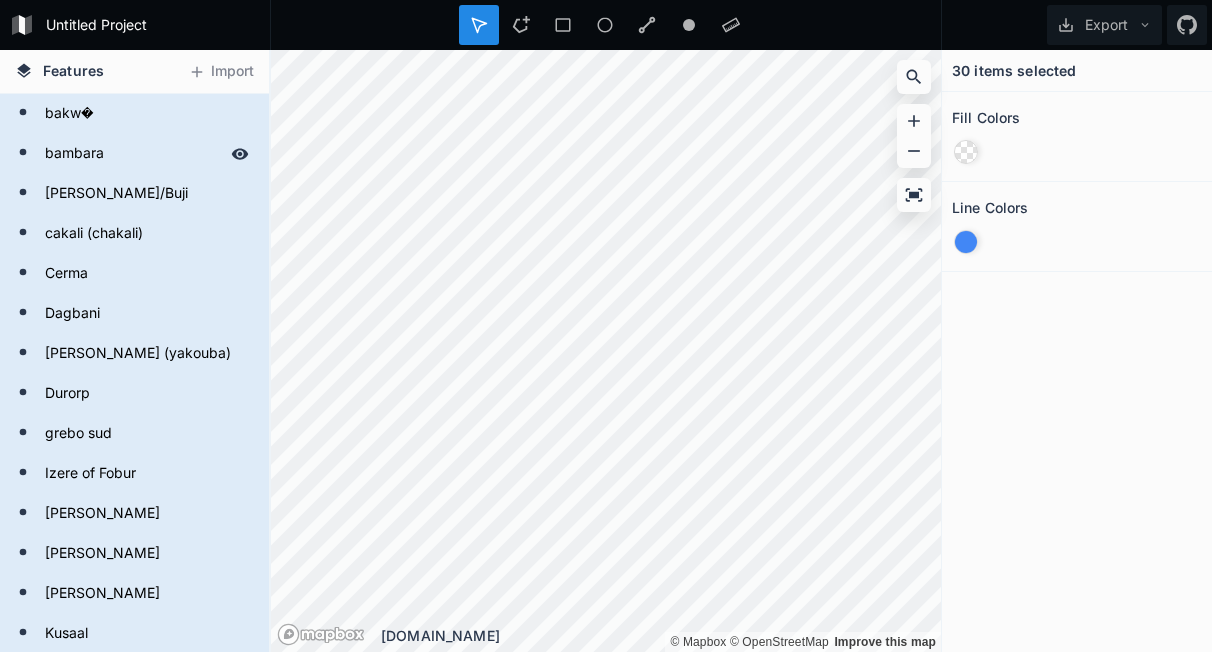 click on "bambara" at bounding box center [132, 154] 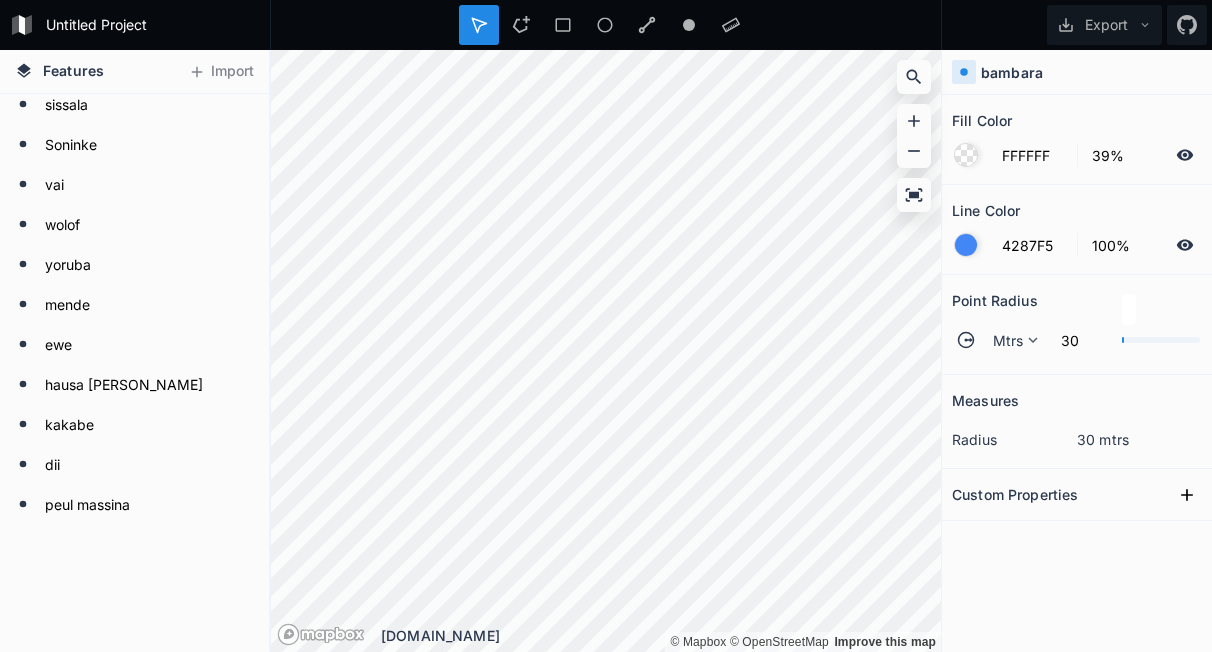 scroll, scrollTop: 806, scrollLeft: 0, axis: vertical 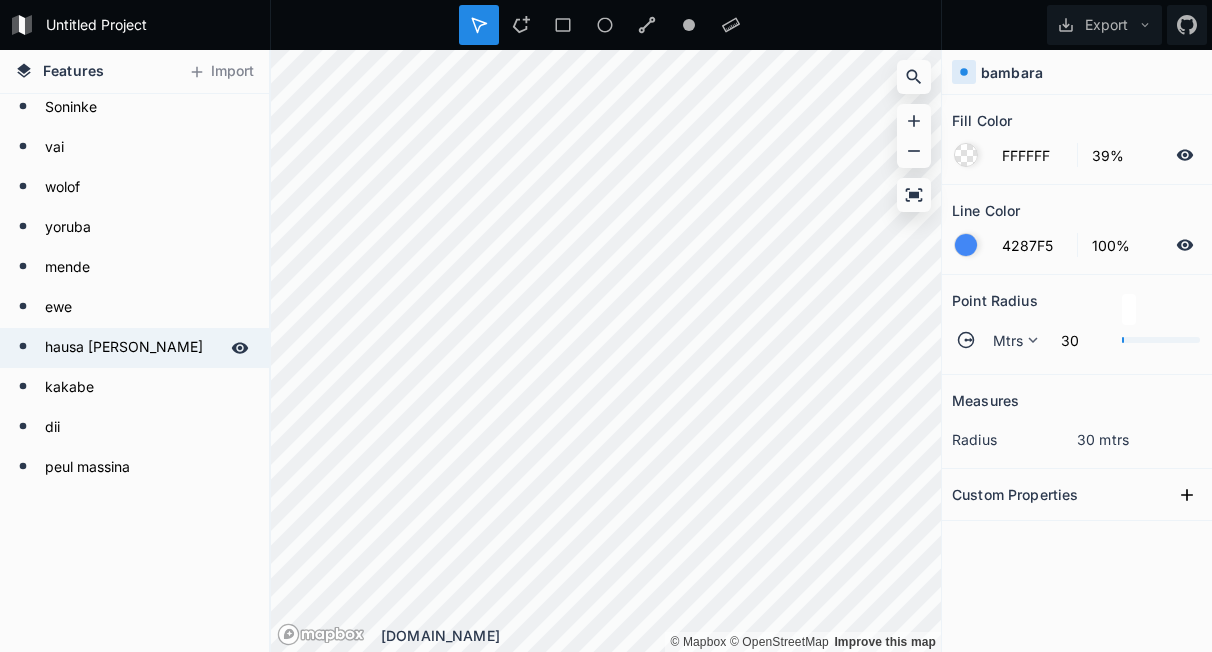click on "hausa [PERSON_NAME]" at bounding box center [132, 348] 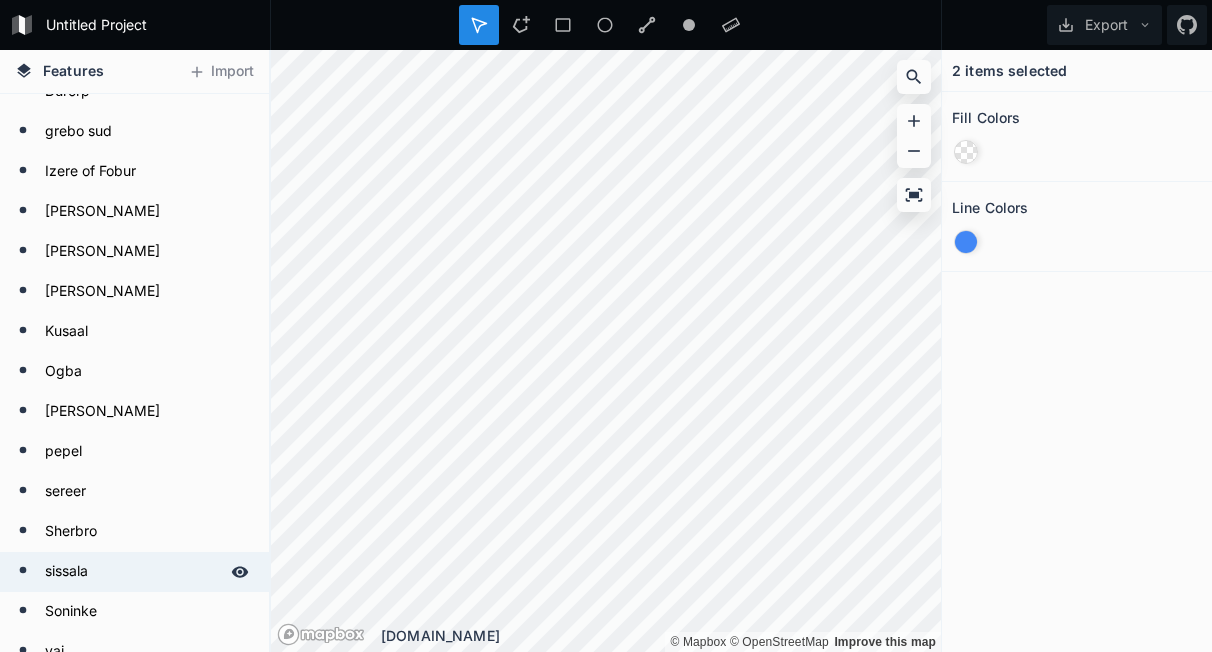 scroll, scrollTop: 0, scrollLeft: 0, axis: both 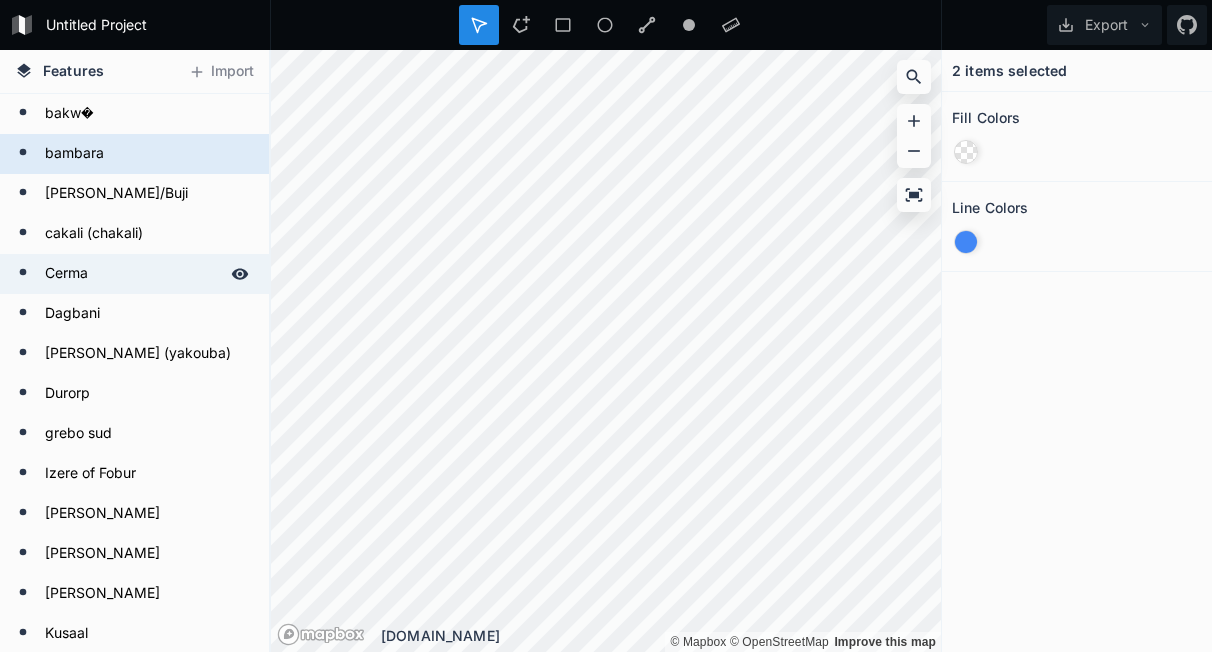 click on "Cerma" 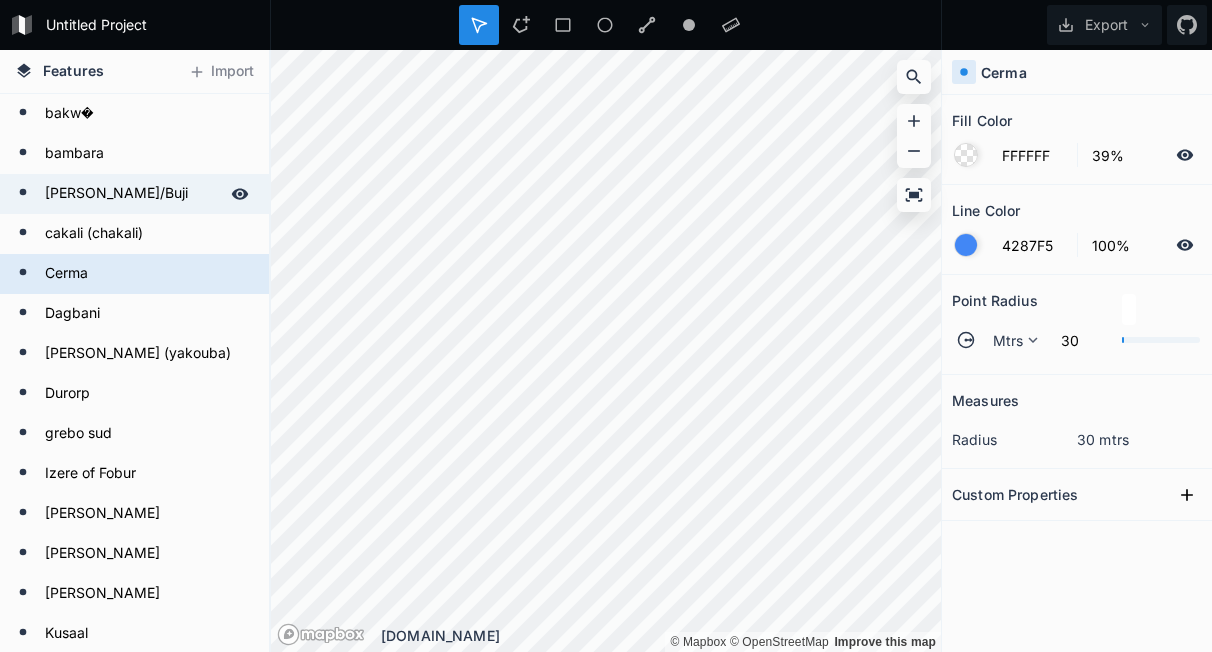 click on "[PERSON_NAME]/Buji" at bounding box center [132, 194] 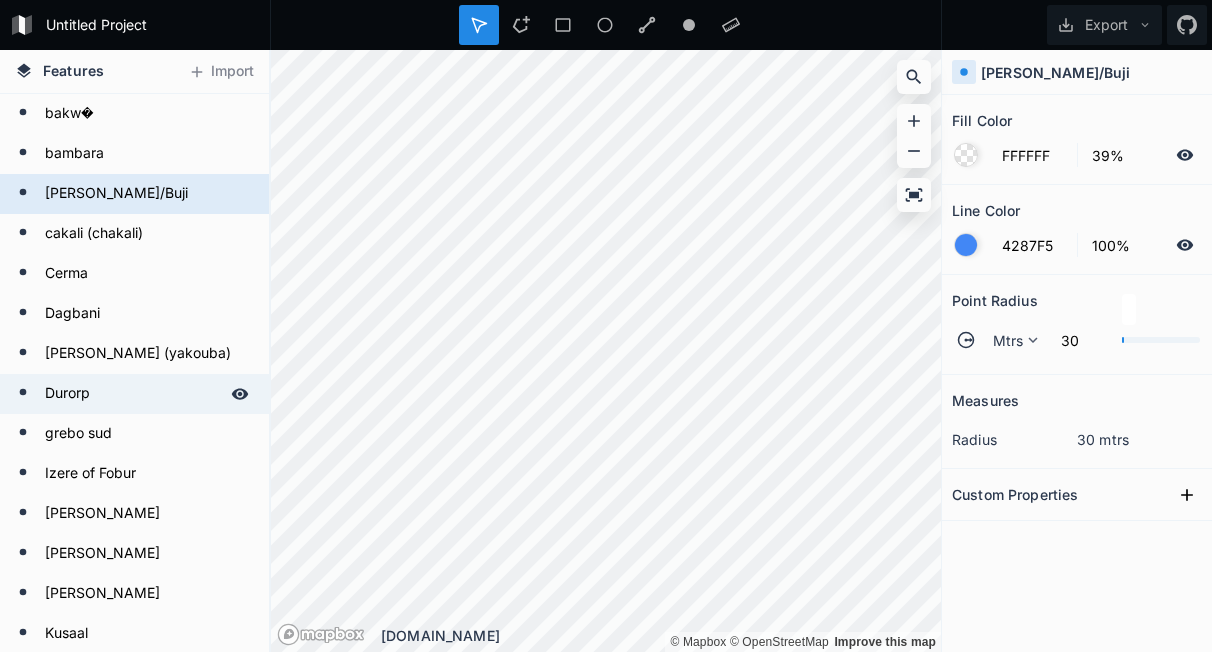 click on "Durorp" at bounding box center [132, 394] 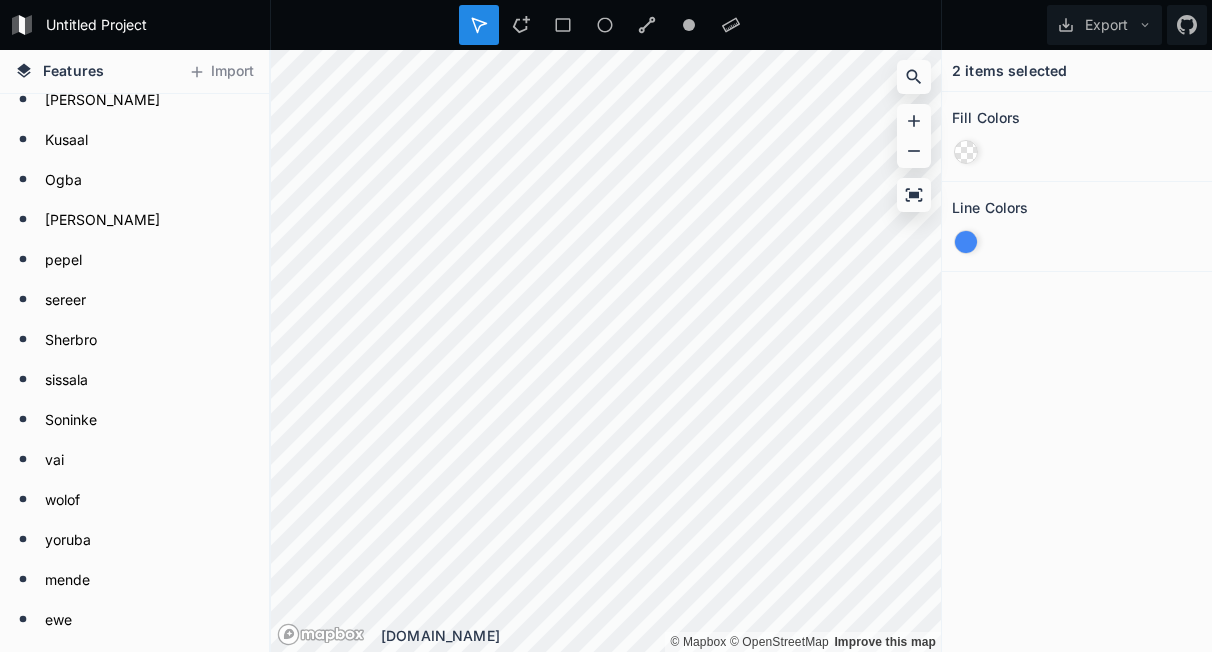 scroll, scrollTop: 504, scrollLeft: 0, axis: vertical 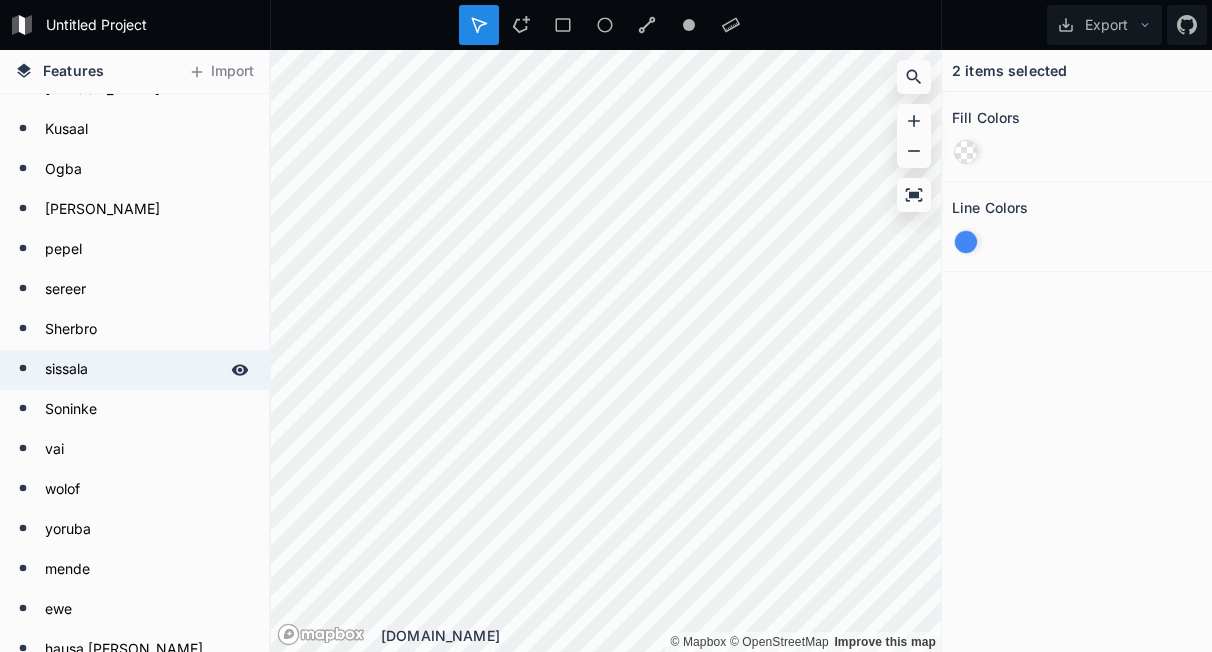 click on "sissala" at bounding box center (132, 370) 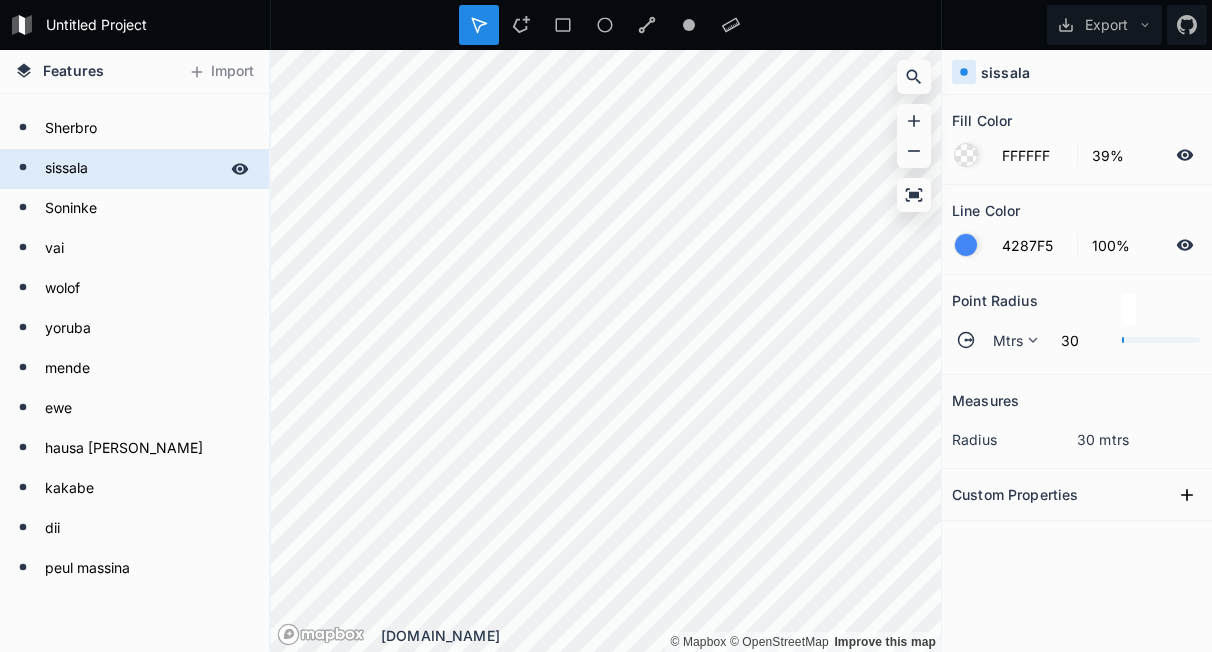 scroll, scrollTop: 706, scrollLeft: 0, axis: vertical 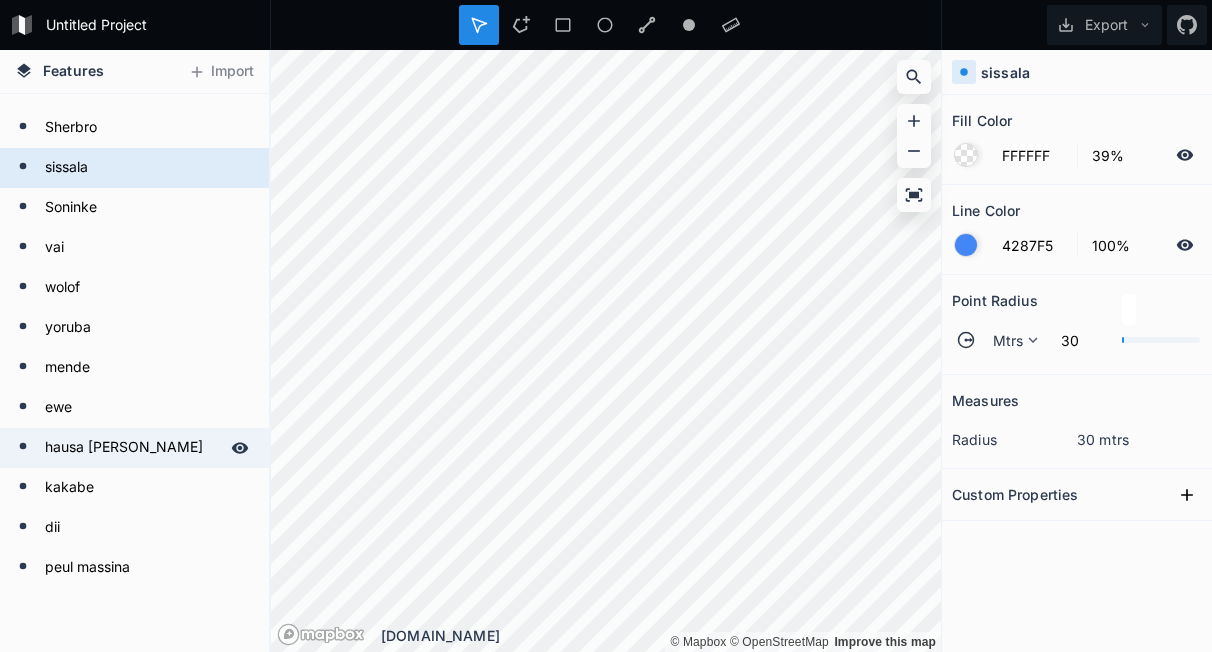 click on "hausa [PERSON_NAME]" at bounding box center (132, 448) 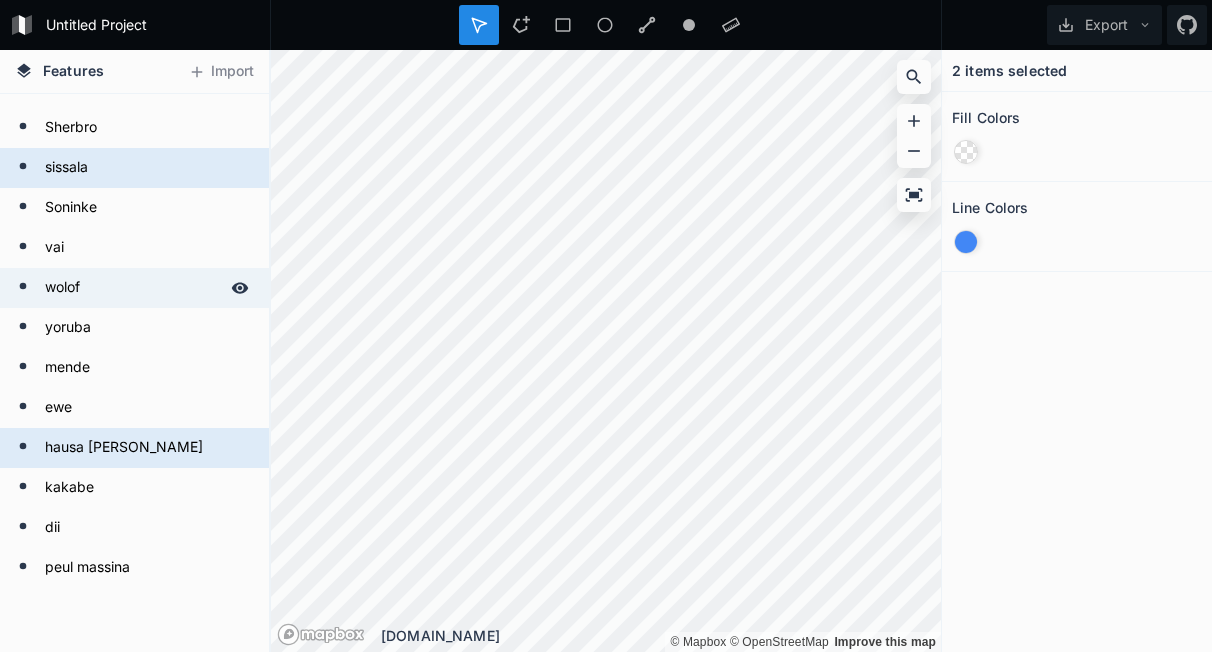click on "wolof" at bounding box center [132, 288] 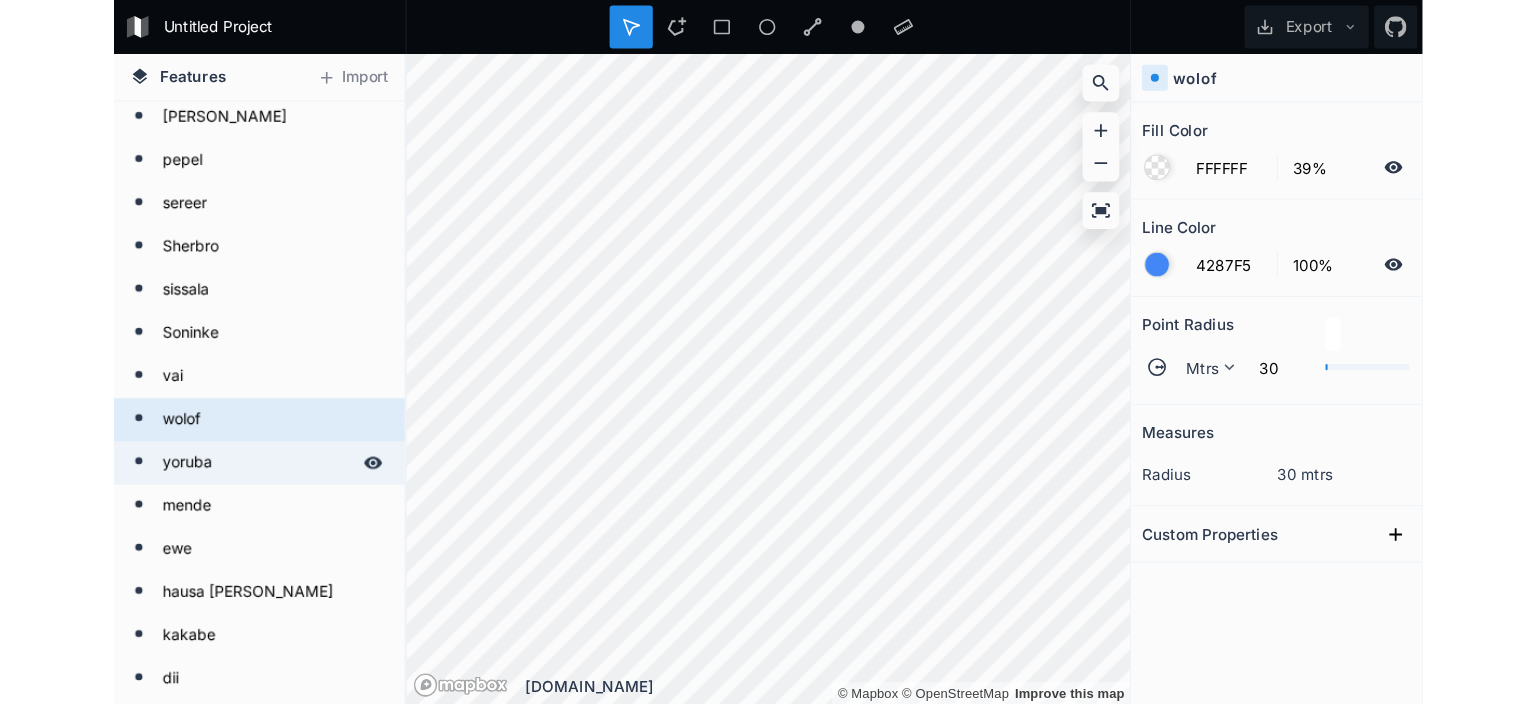 scroll, scrollTop: 504, scrollLeft: 0, axis: vertical 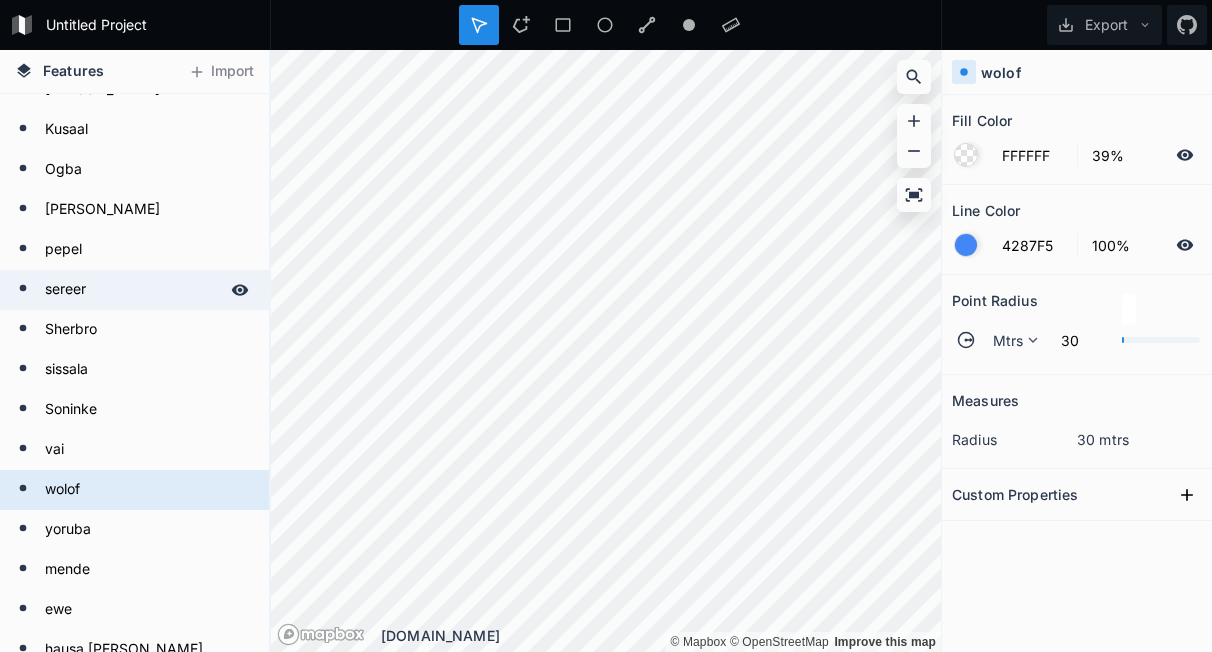 click on "sereer" at bounding box center (132, 290) 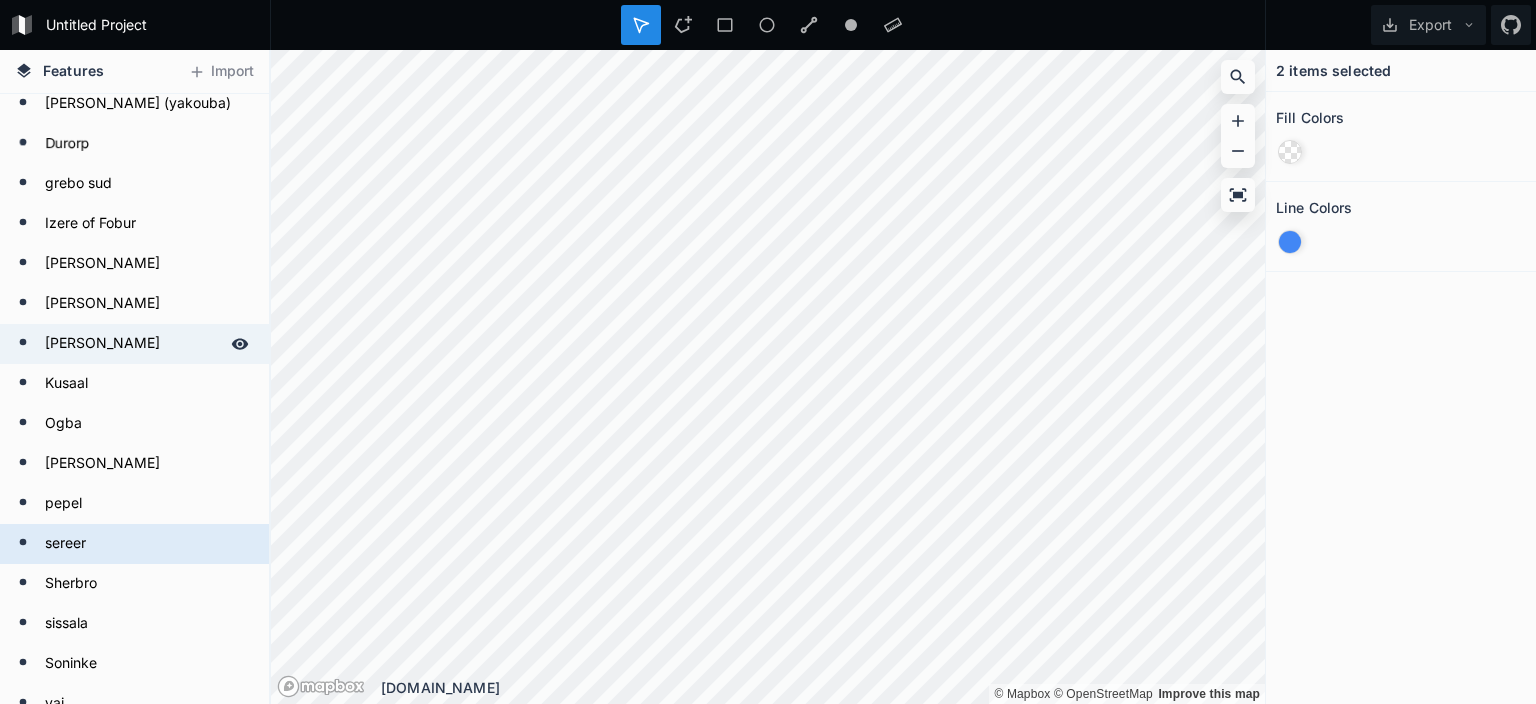 scroll, scrollTop: 202, scrollLeft: 0, axis: vertical 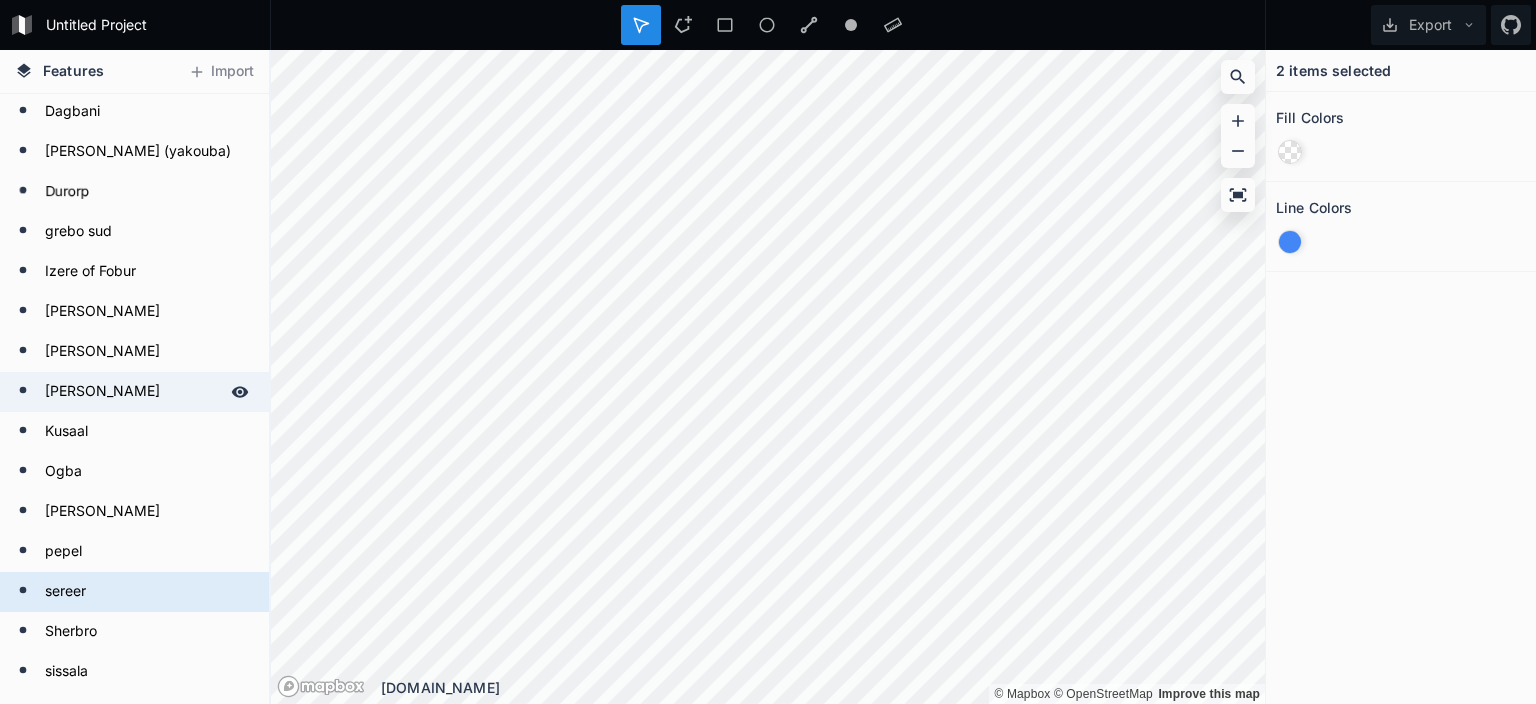 click on "[PERSON_NAME]" at bounding box center [132, 392] 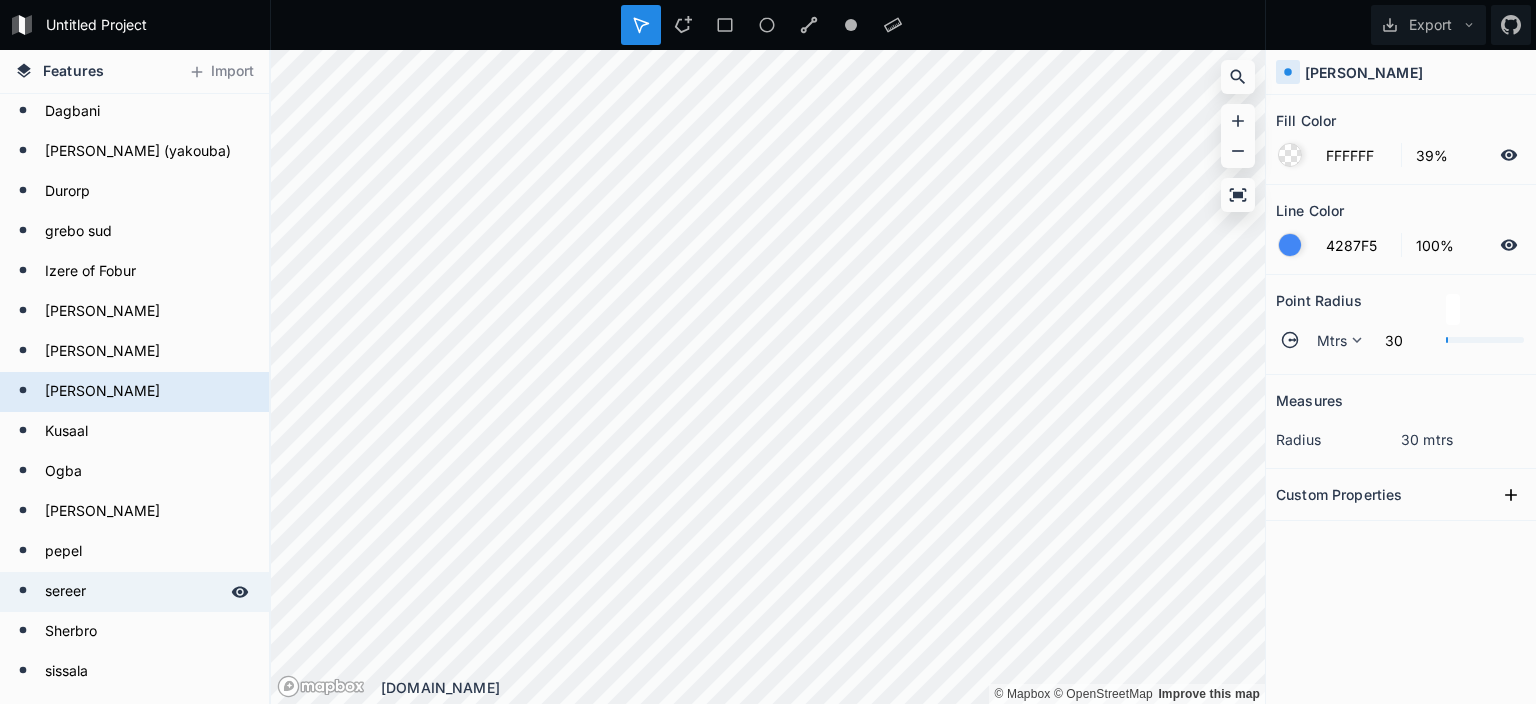click on "sereer" at bounding box center [132, 592] 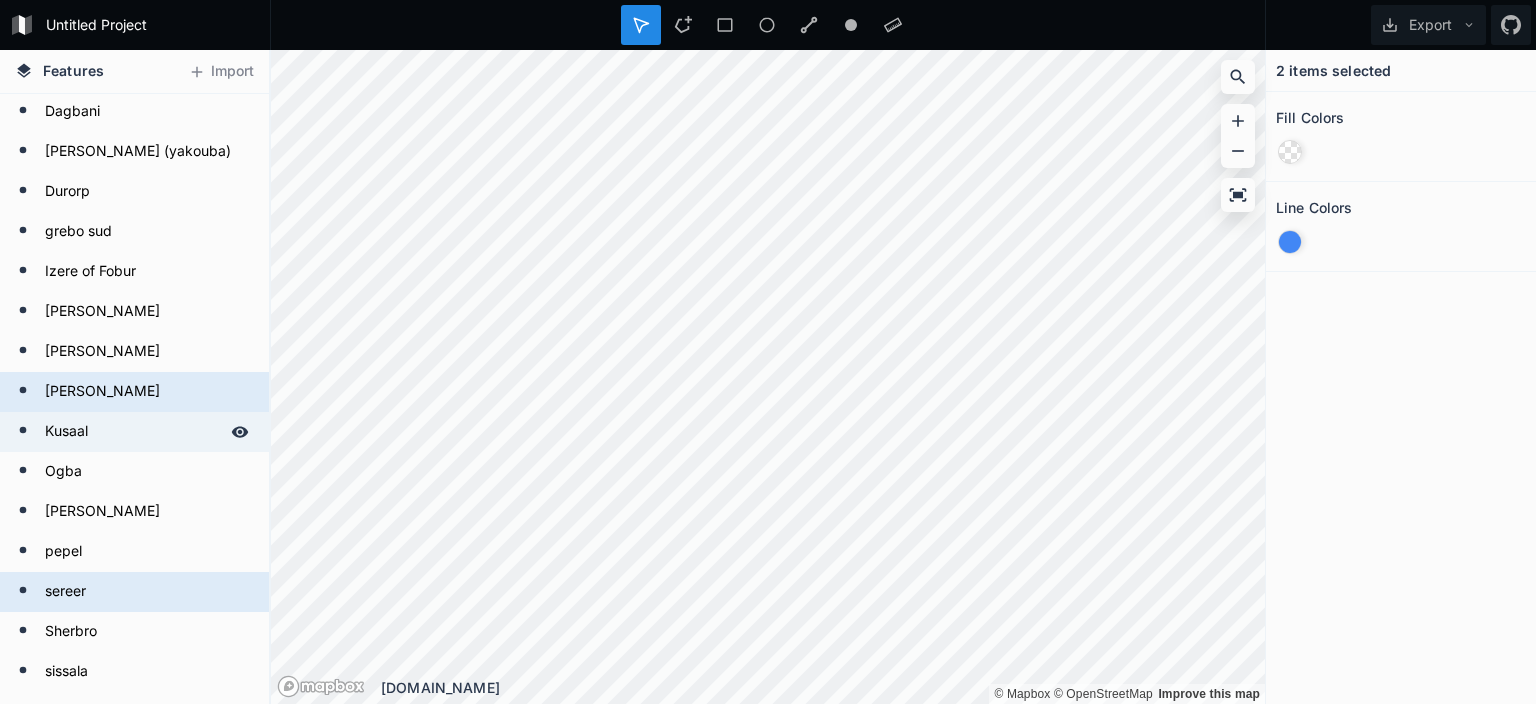 click on "Kusaal" at bounding box center (132, 432) 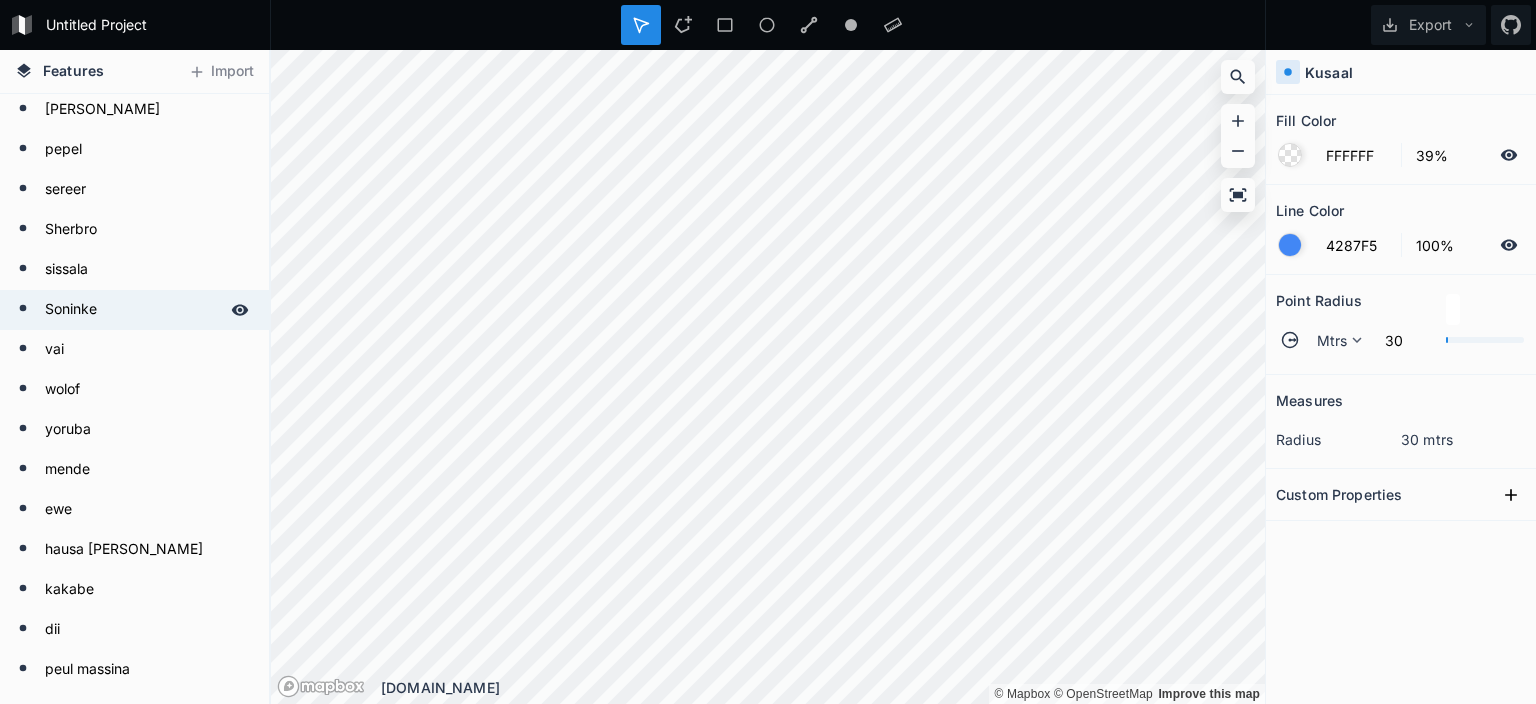 scroll, scrollTop: 605, scrollLeft: 0, axis: vertical 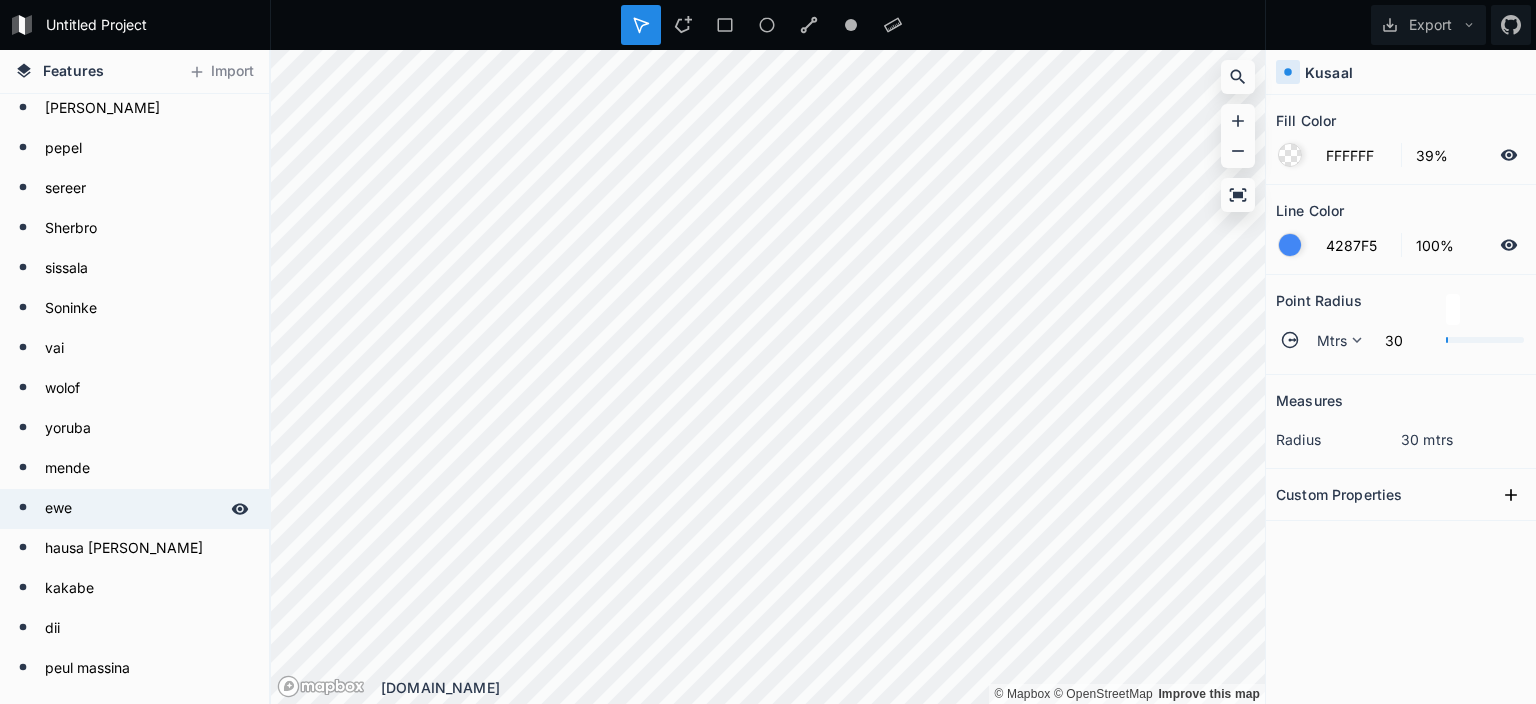 click on "ewe" at bounding box center (132, 509) 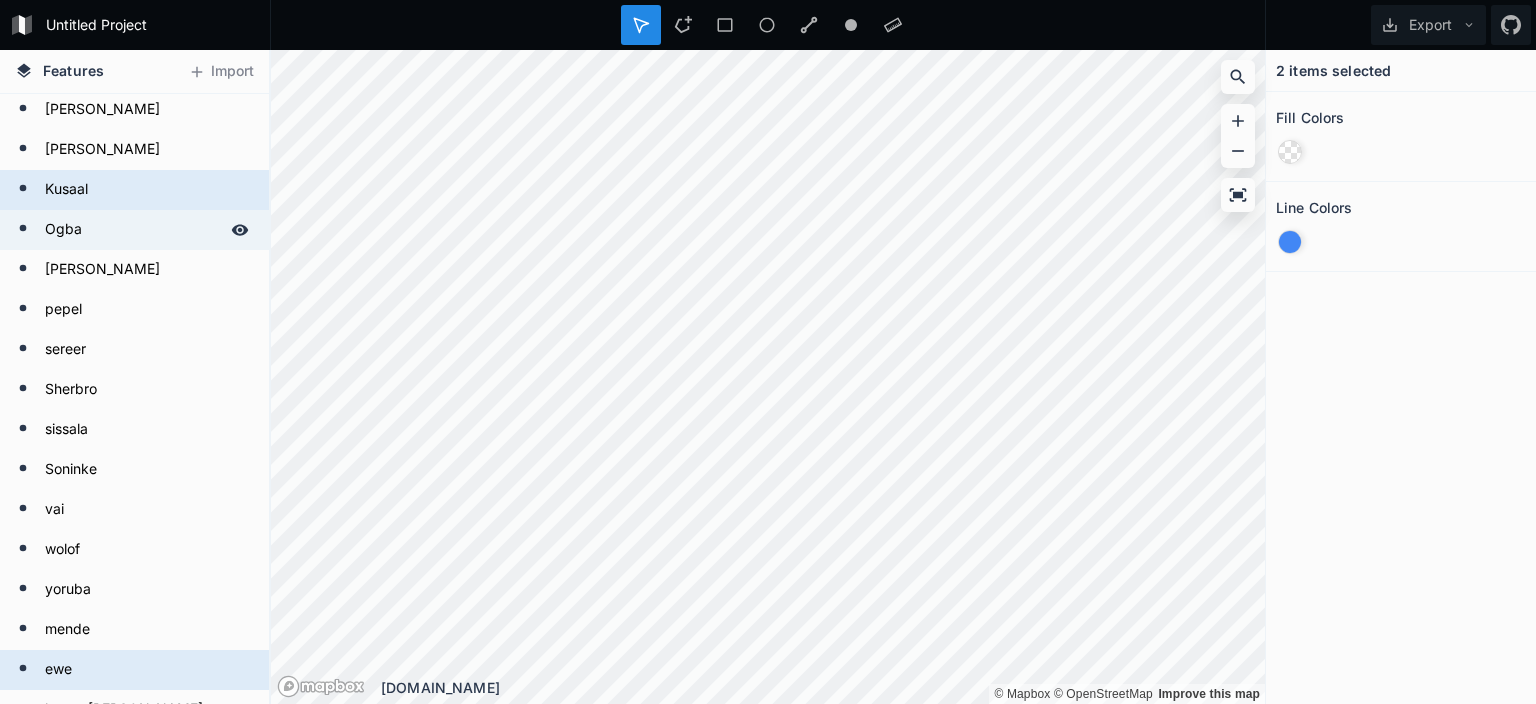 scroll, scrollTop: 302, scrollLeft: 0, axis: vertical 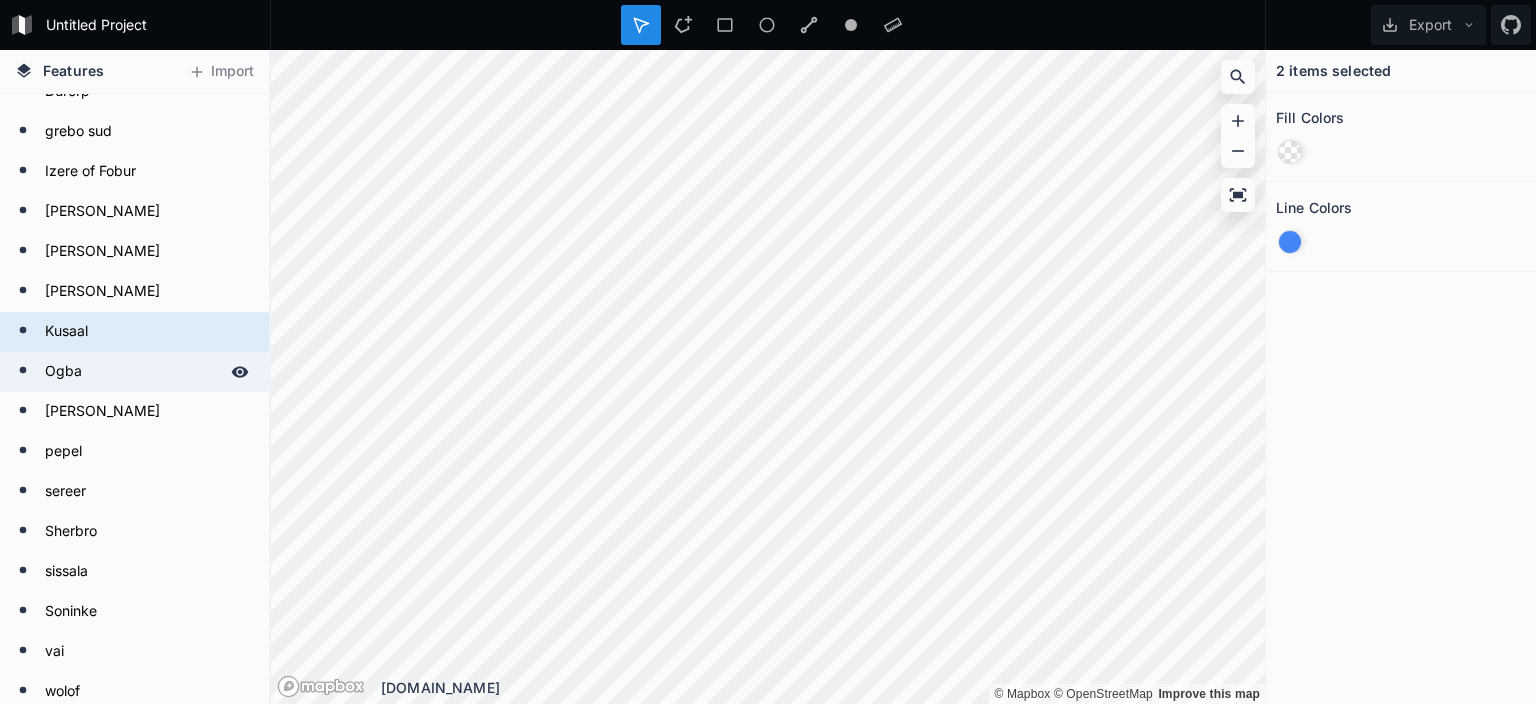 click on "Ogba" at bounding box center (132, 372) 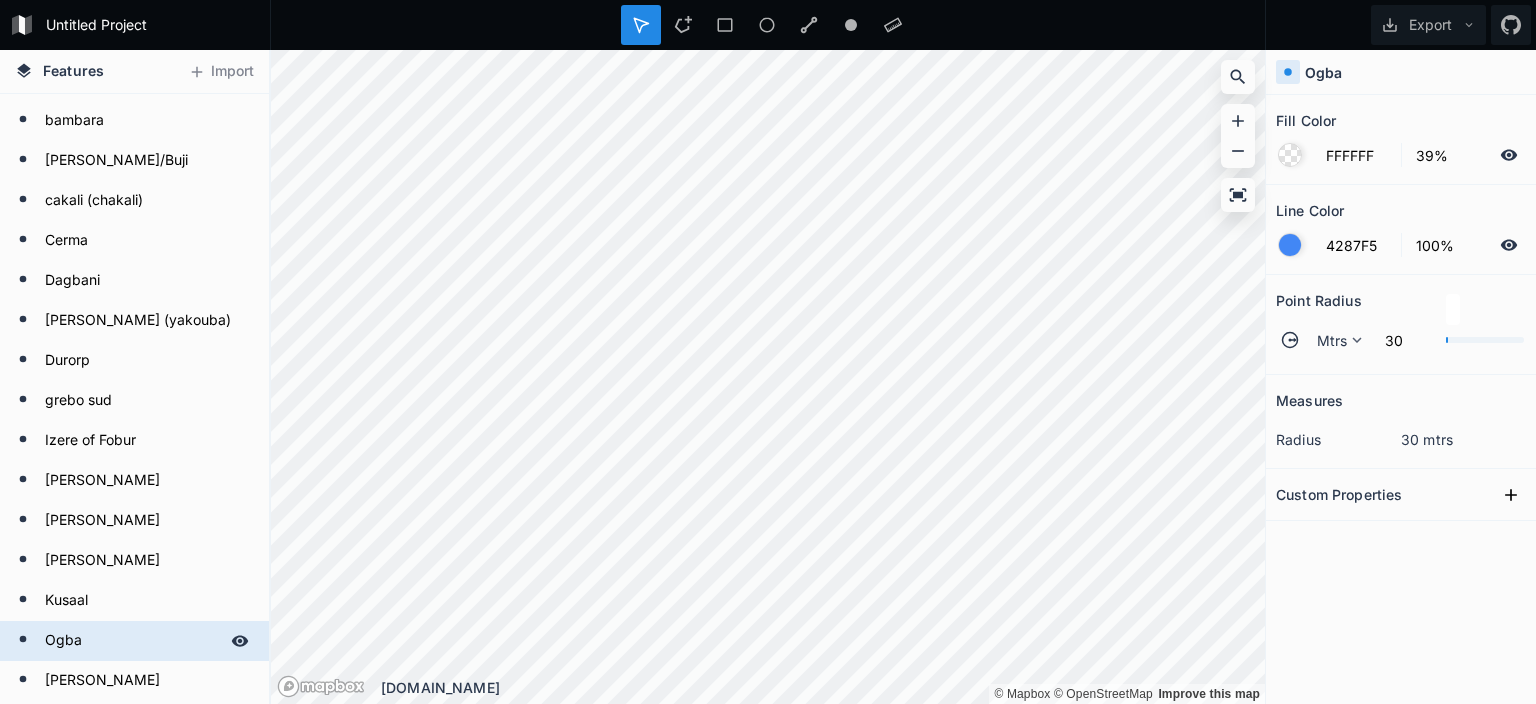 scroll, scrollTop: 0, scrollLeft: 0, axis: both 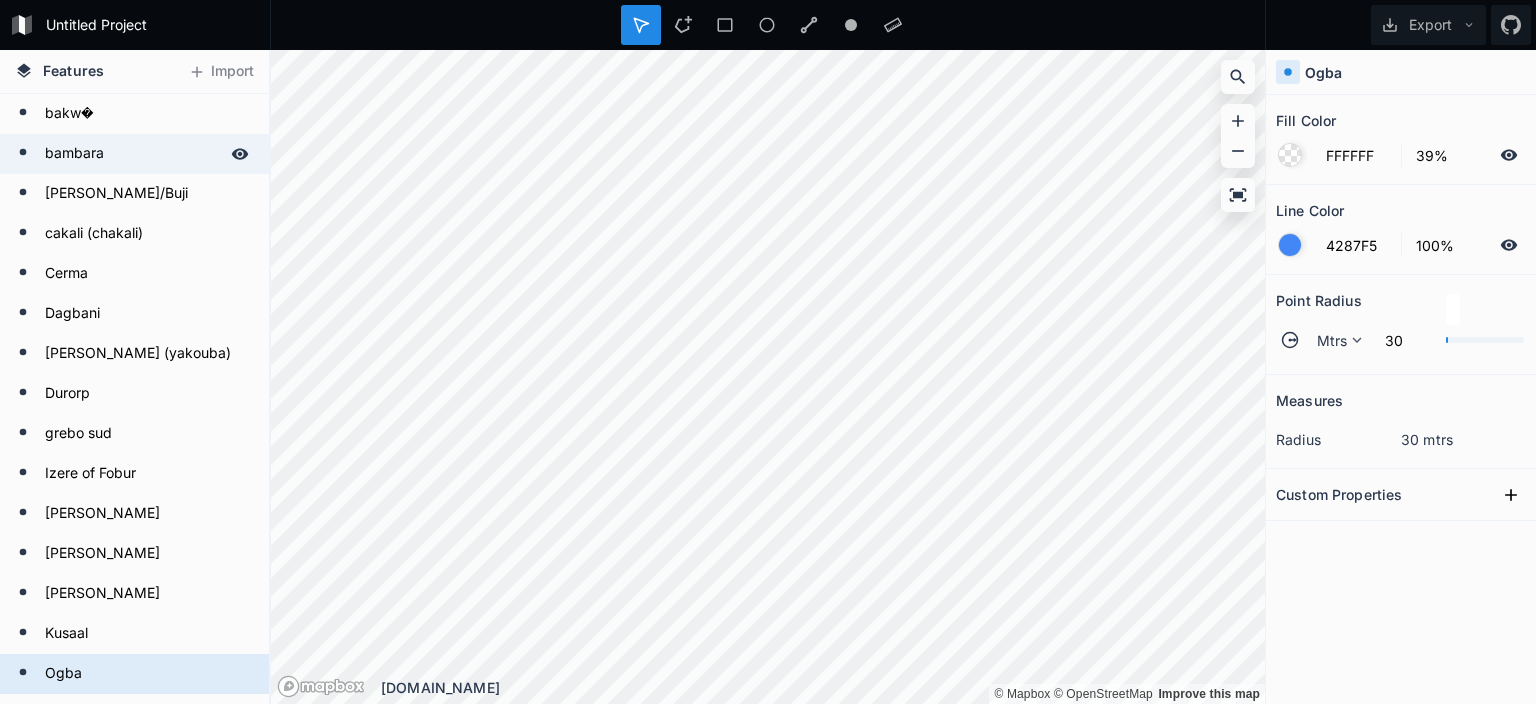 click on "bambara" at bounding box center (132, 154) 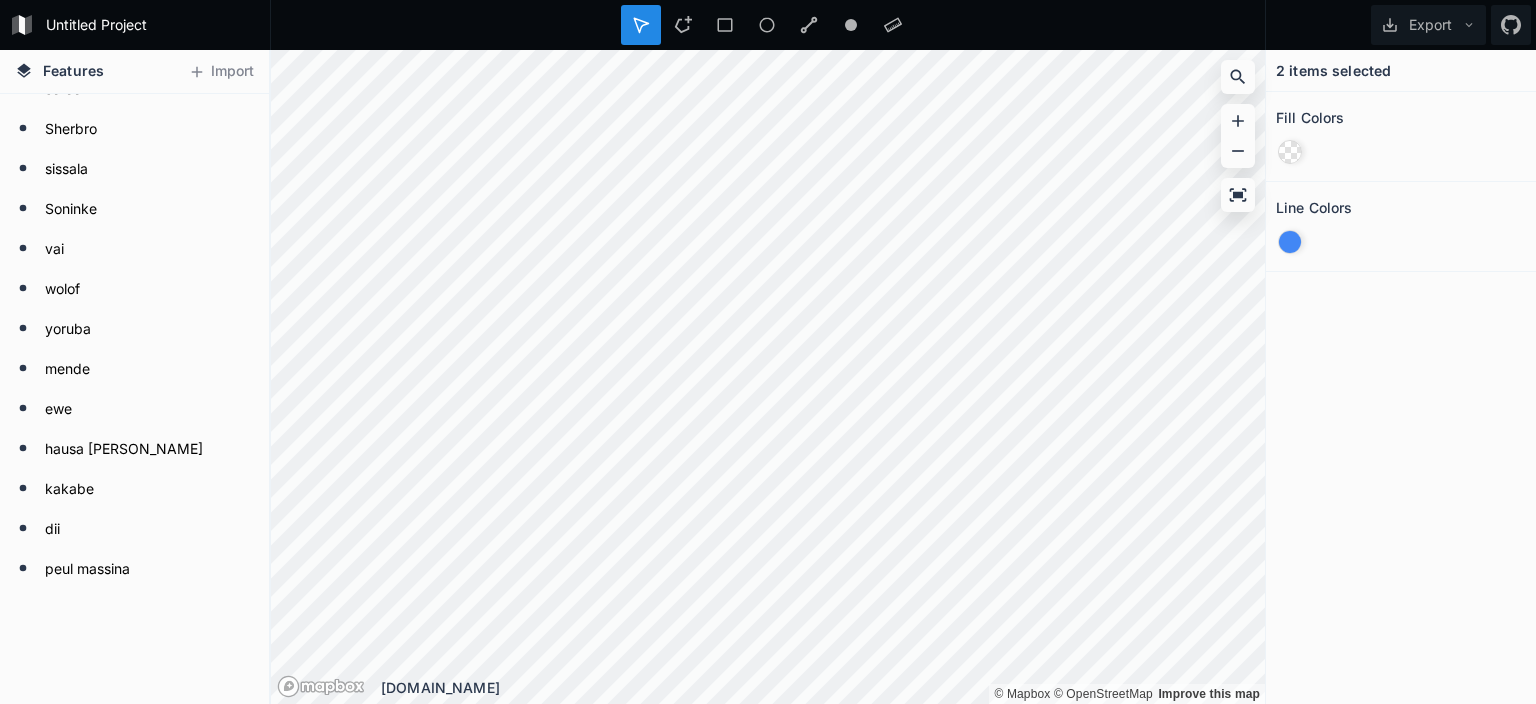 scroll, scrollTop: 706, scrollLeft: 0, axis: vertical 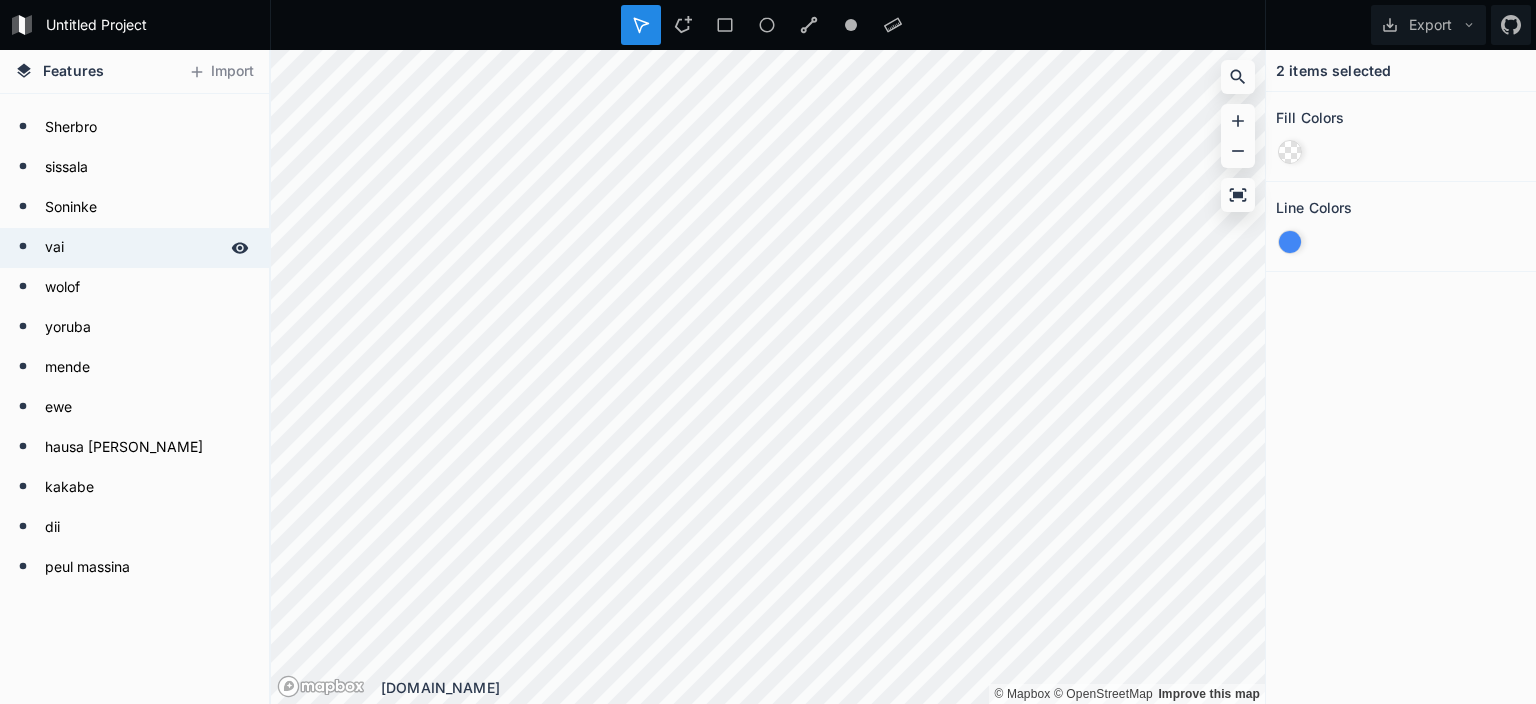 click on "vai" at bounding box center (132, 248) 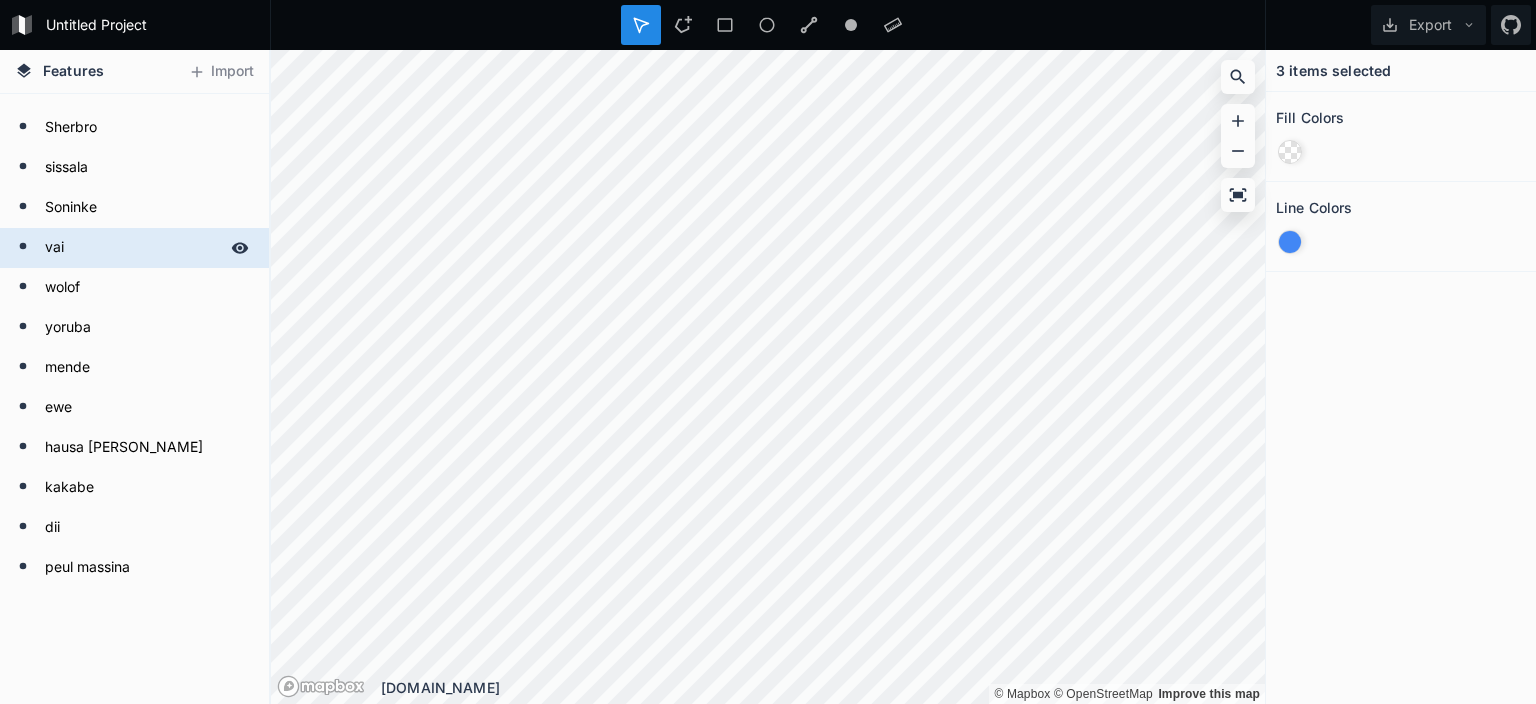 click on "vai" at bounding box center (132, 248) 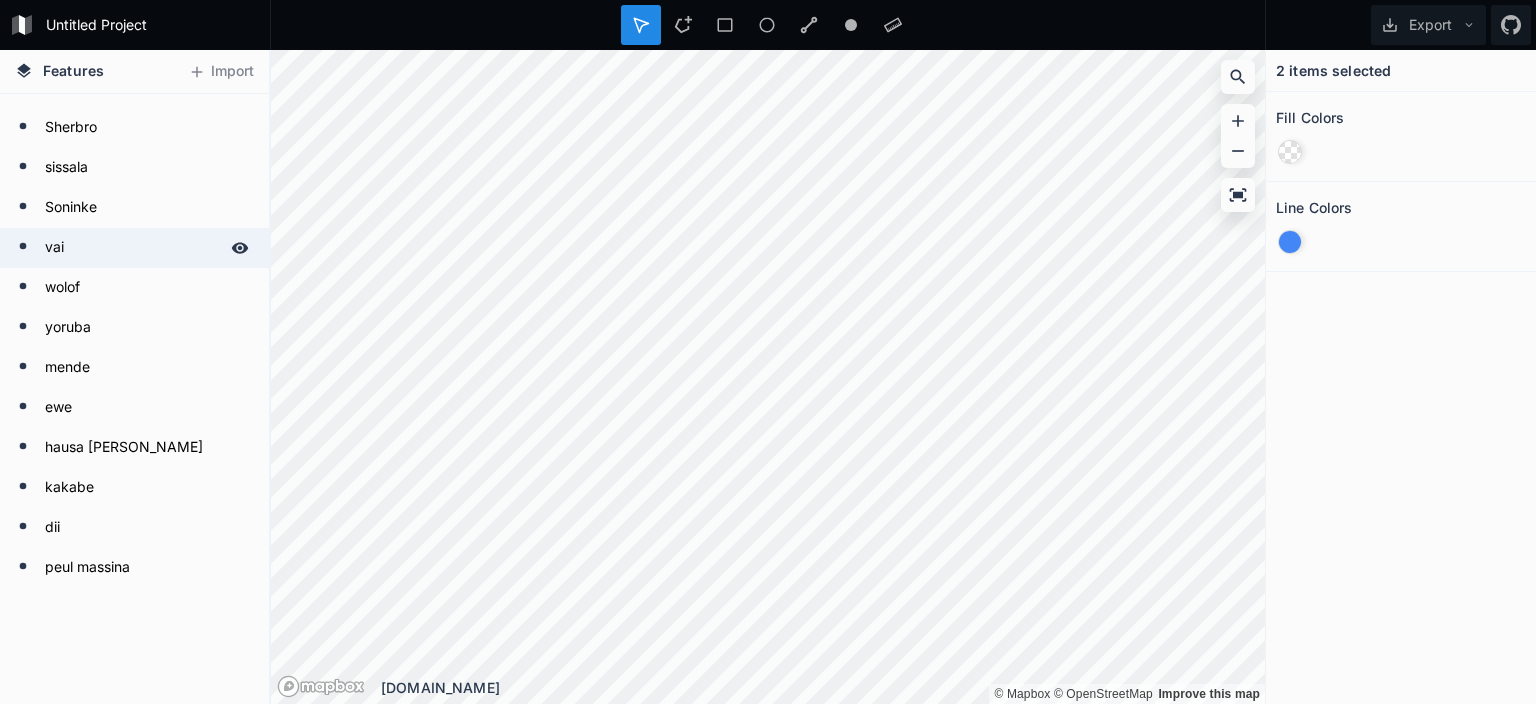 click on "vai" at bounding box center [132, 248] 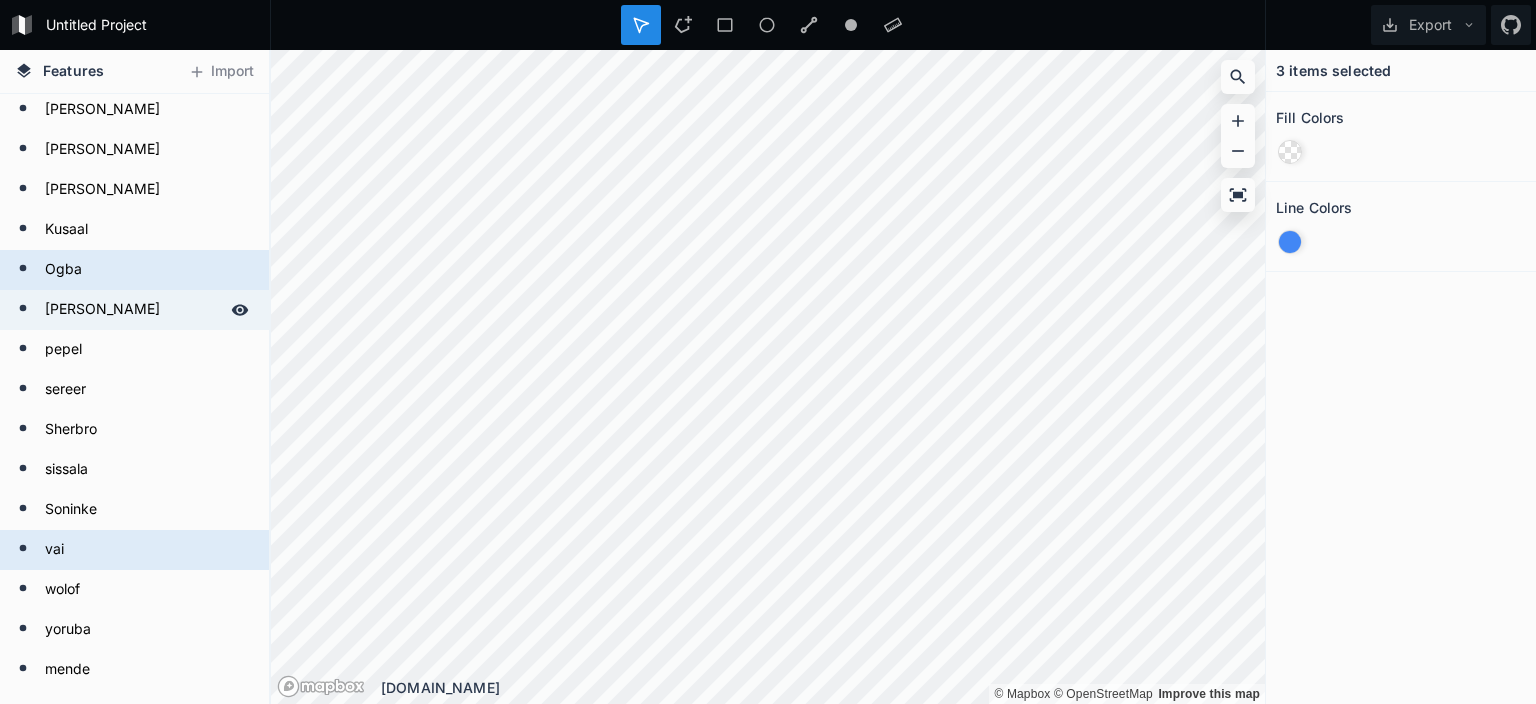 scroll, scrollTop: 403, scrollLeft: 0, axis: vertical 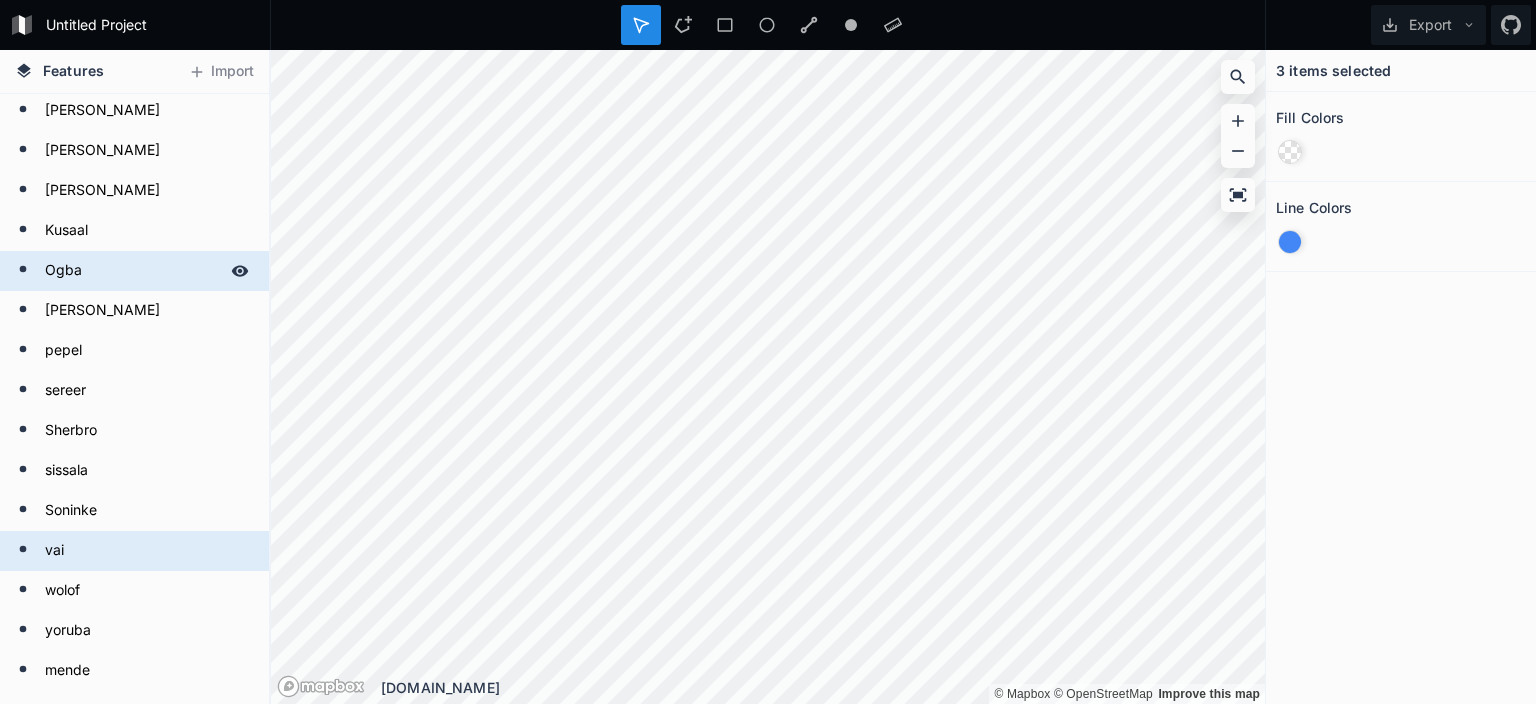 click on "Ogba" at bounding box center (132, 271) 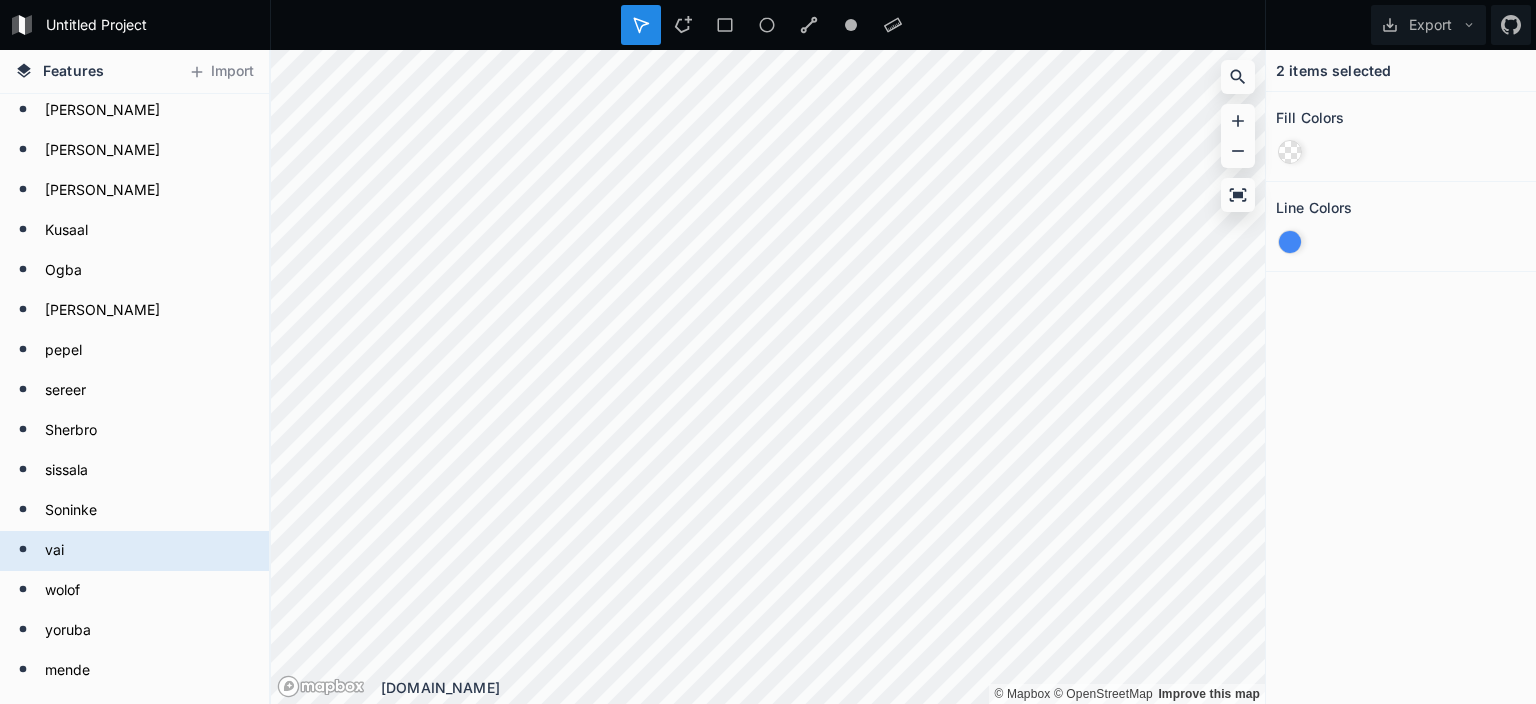 click on "Ogba" at bounding box center [146, 271] 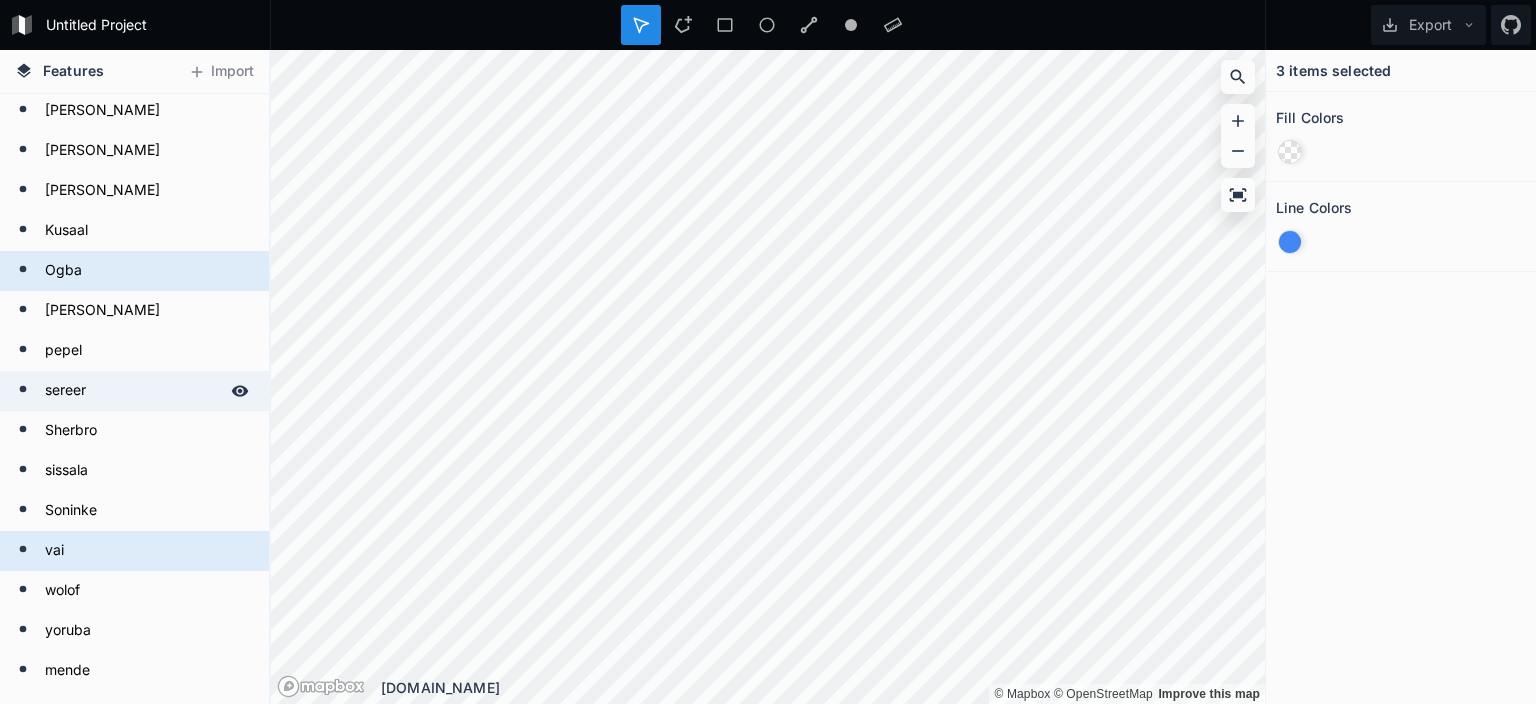 scroll, scrollTop: 302, scrollLeft: 0, axis: vertical 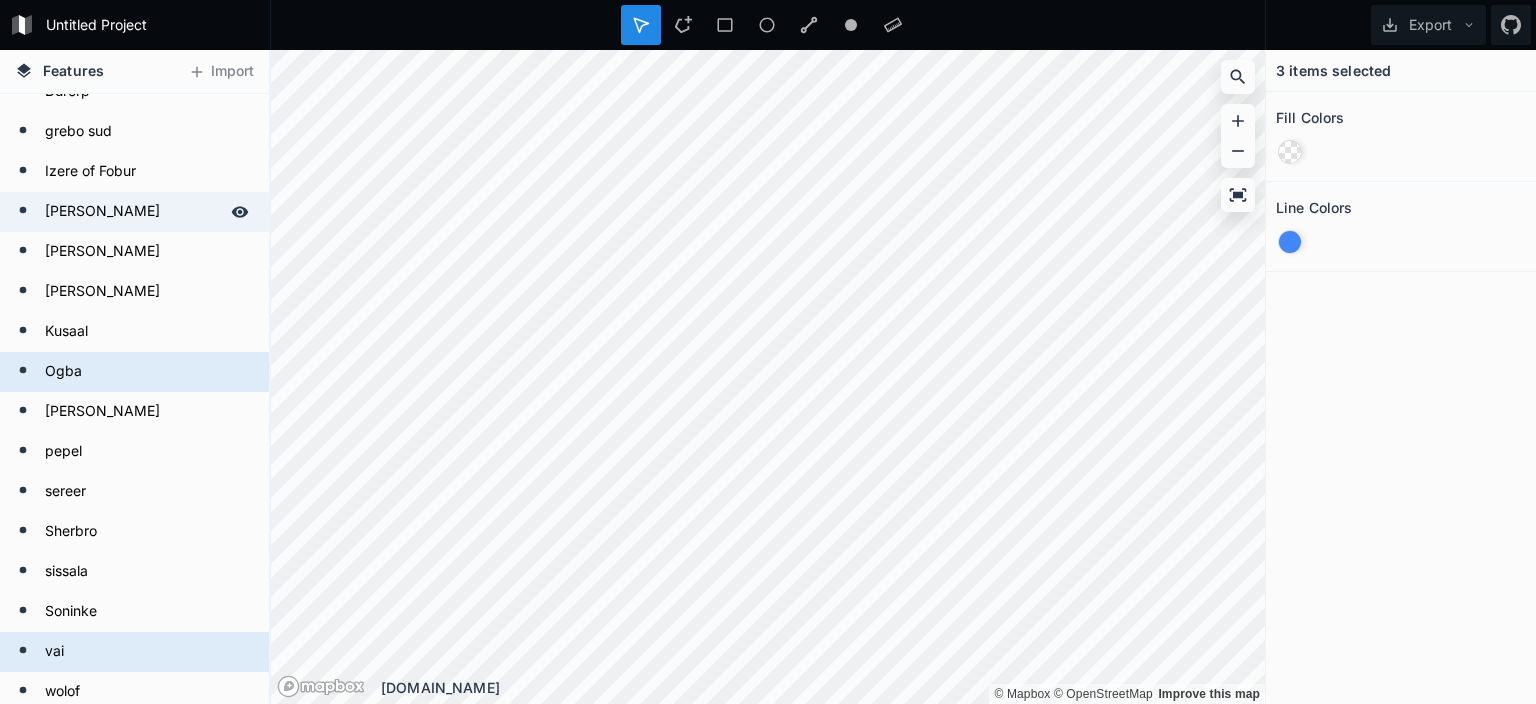 click on "[PERSON_NAME]" at bounding box center [132, 212] 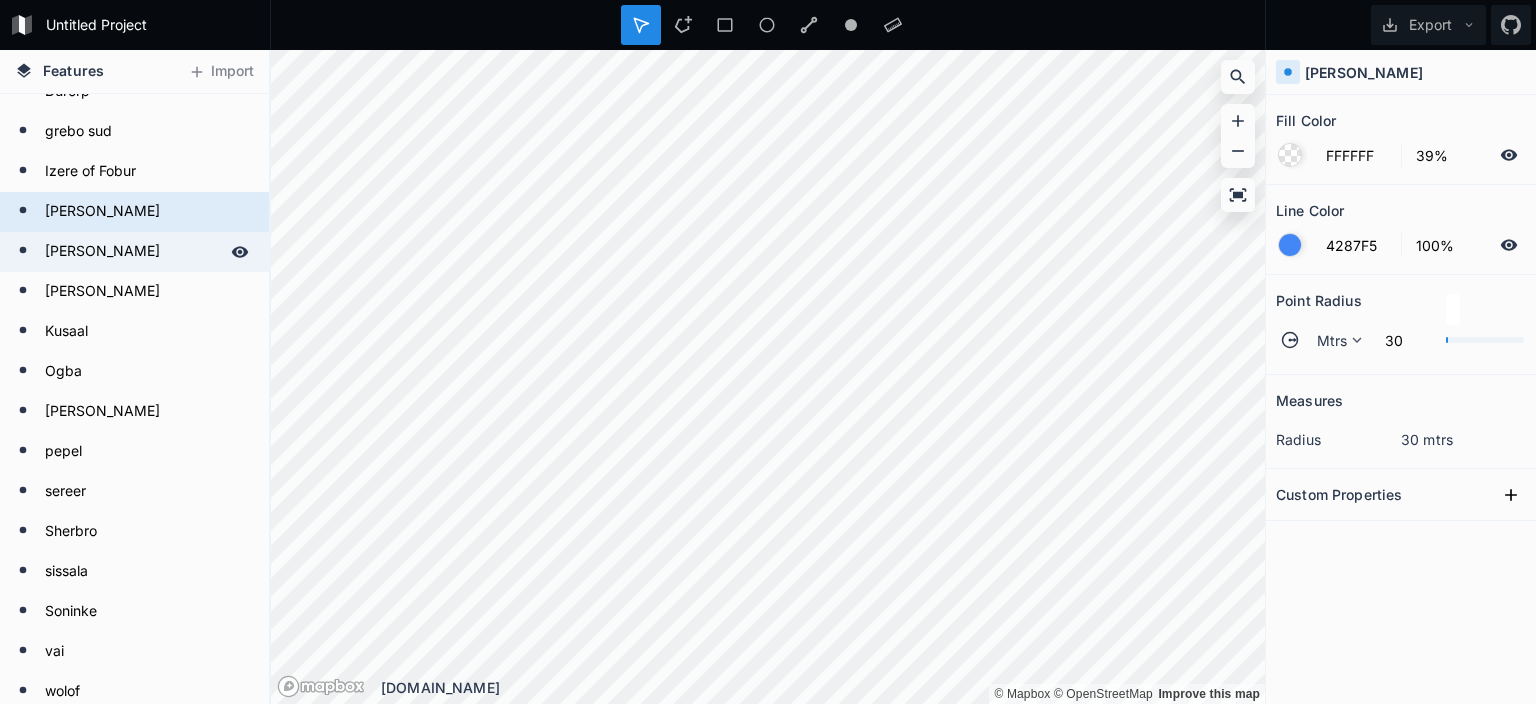 click on "[PERSON_NAME]" at bounding box center (132, 252) 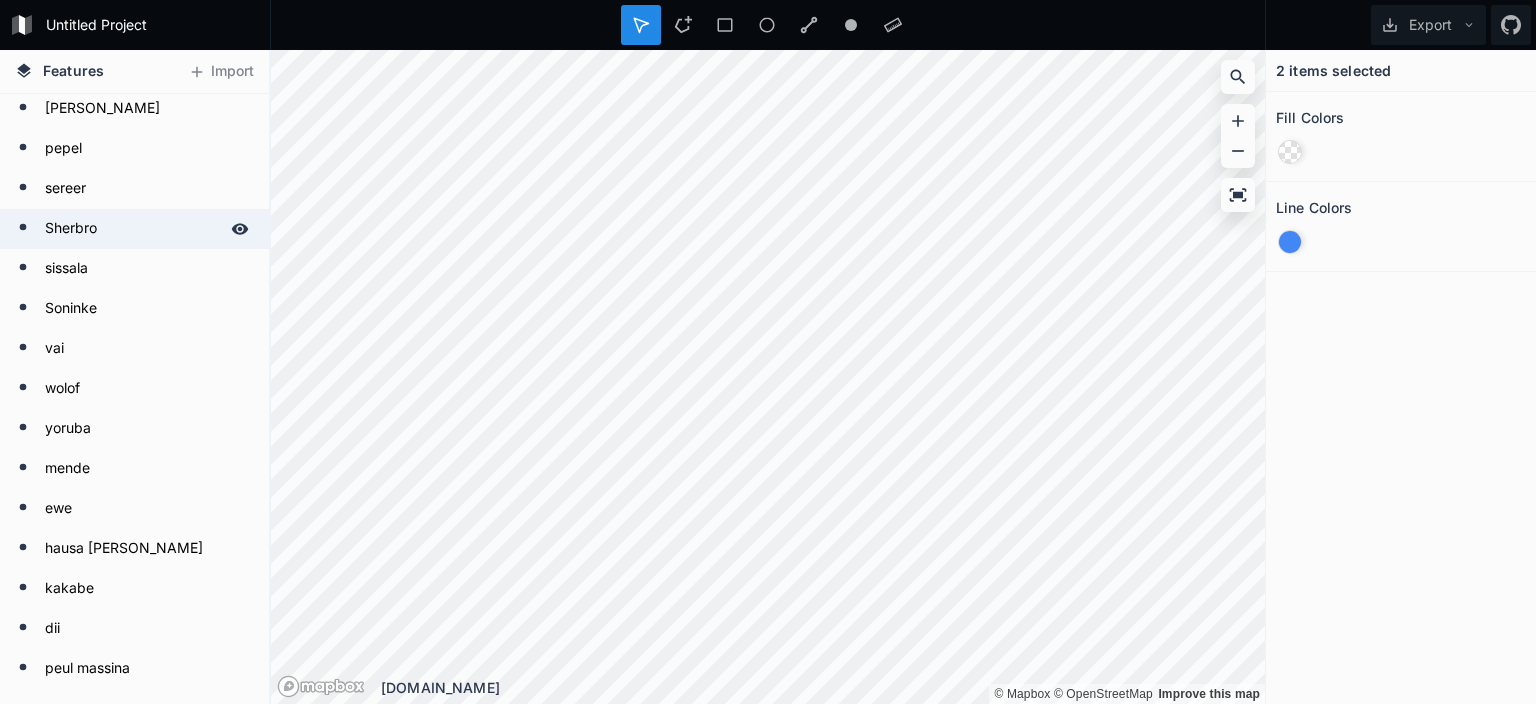 scroll, scrollTop: 504, scrollLeft: 0, axis: vertical 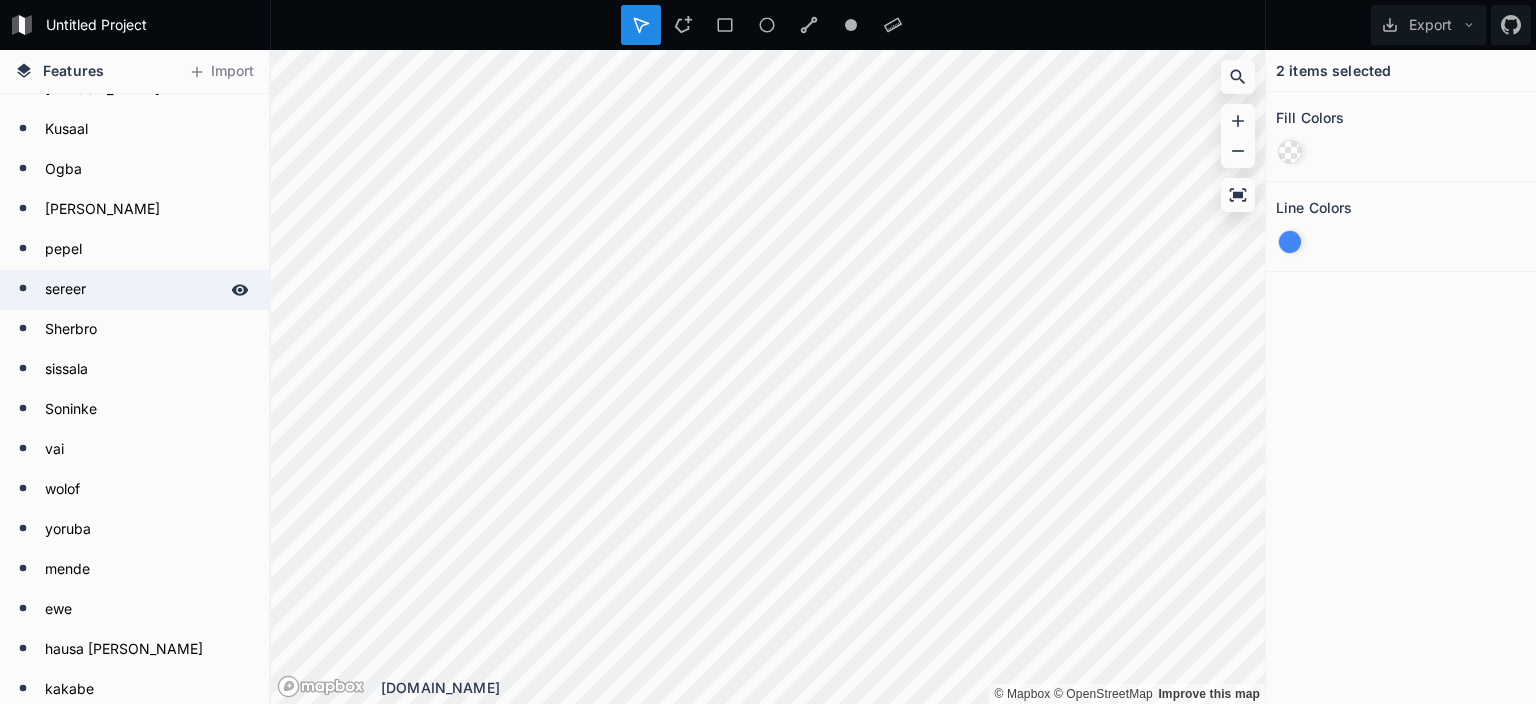 click on "sereer" at bounding box center (132, 290) 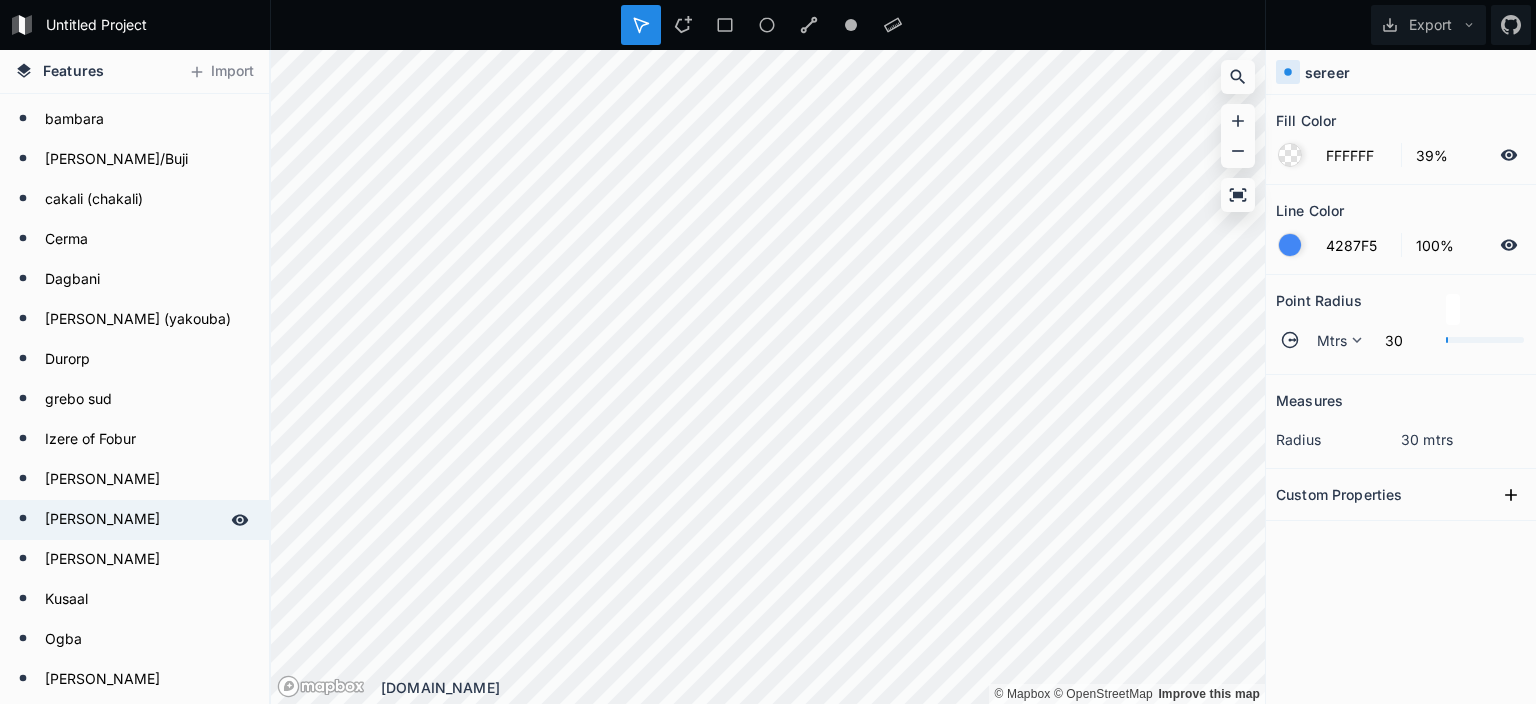 scroll, scrollTop: 0, scrollLeft: 0, axis: both 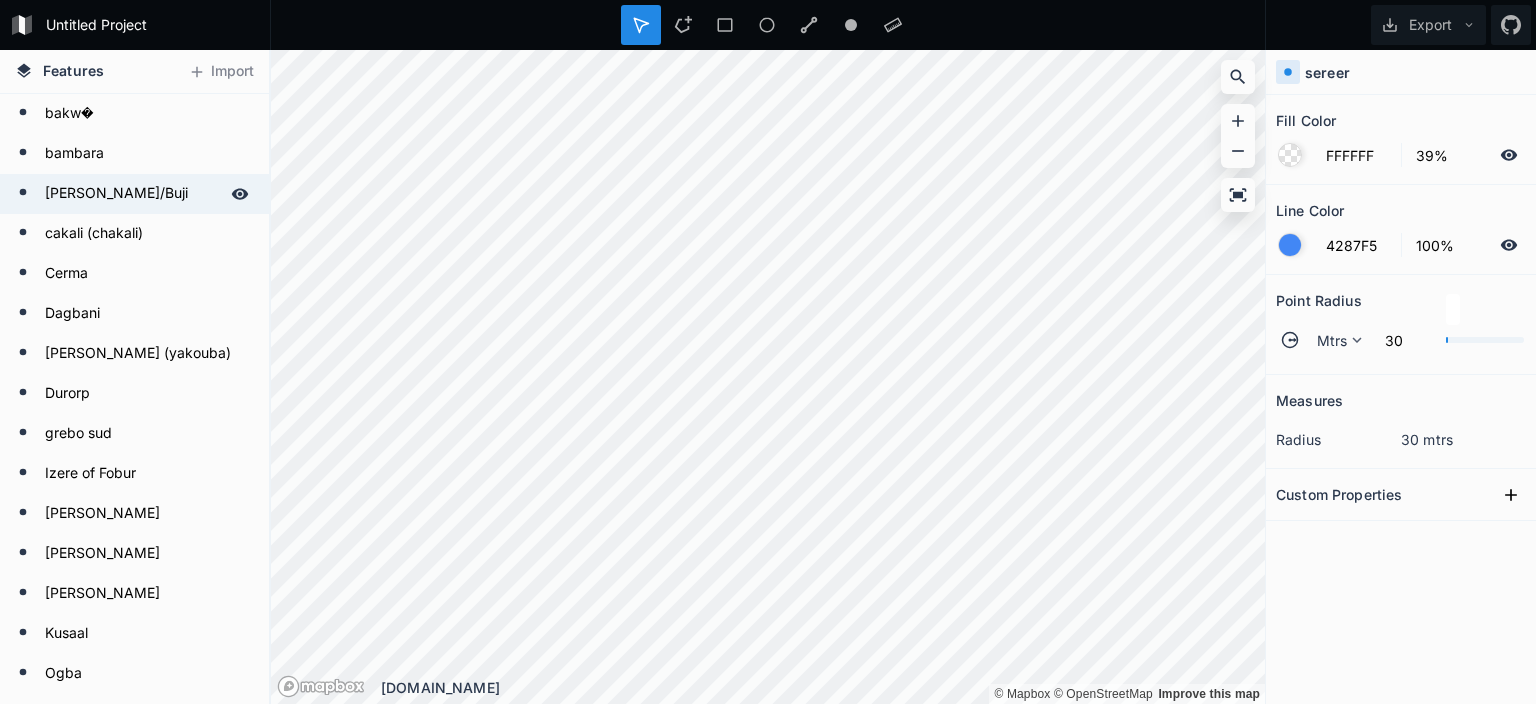 click on "[PERSON_NAME]/Buji" at bounding box center [132, 194] 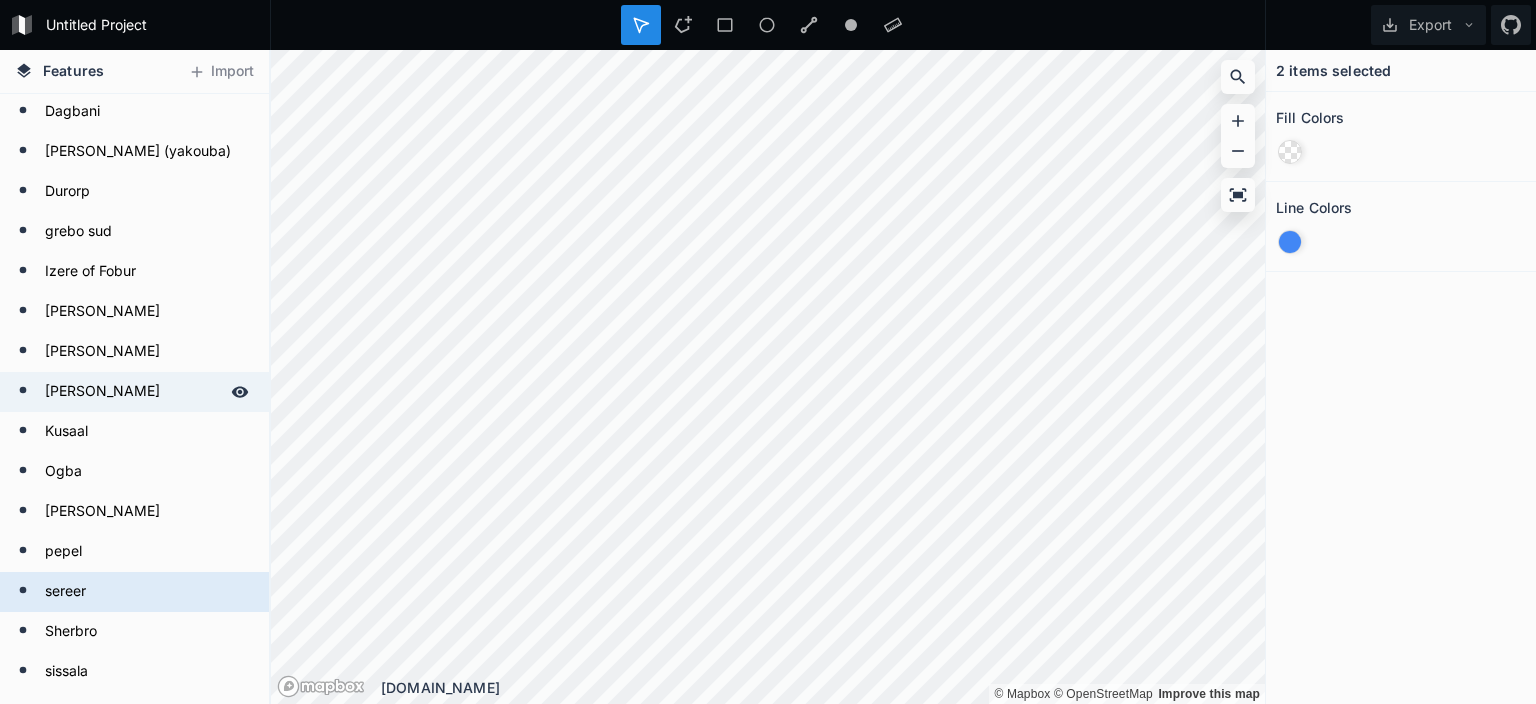 scroll, scrollTop: 403, scrollLeft: 0, axis: vertical 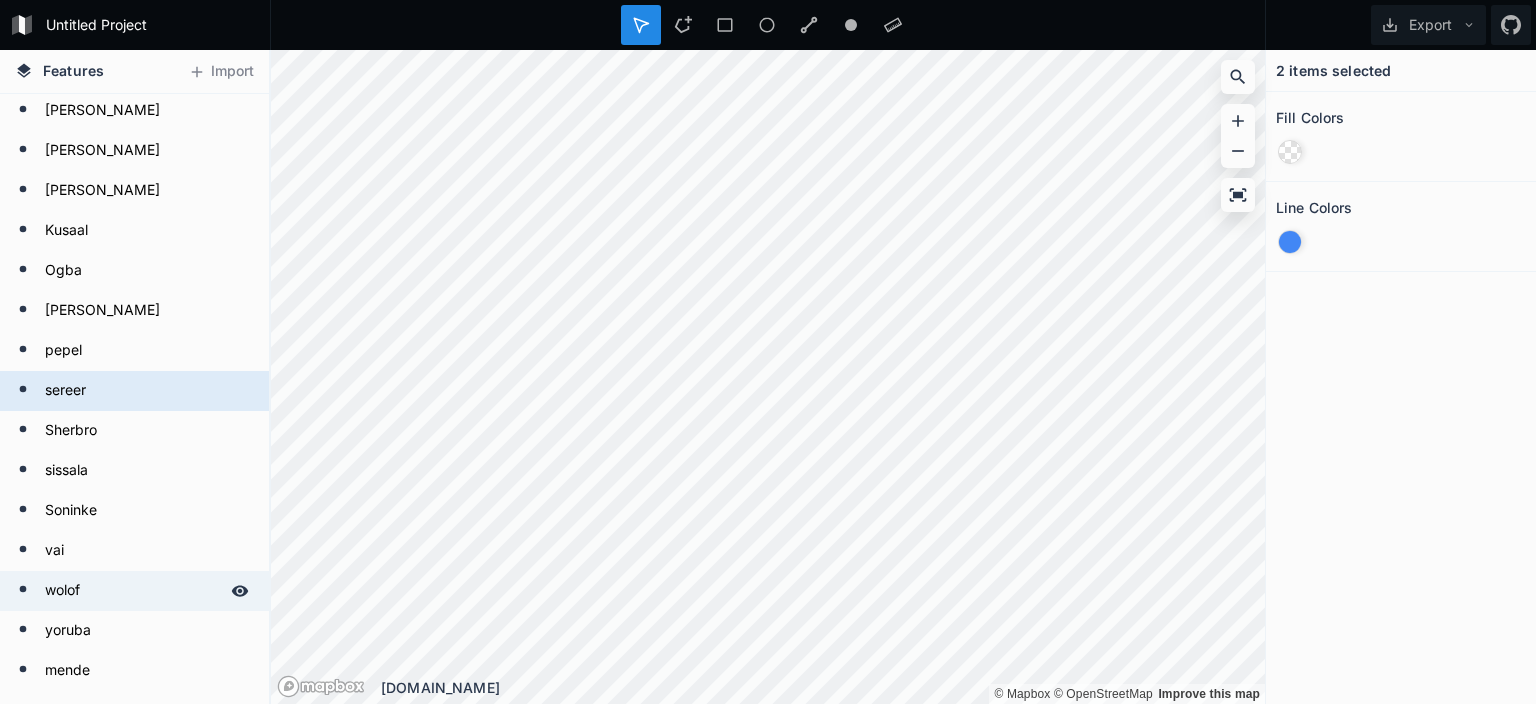 click on "wolof" at bounding box center [132, 591] 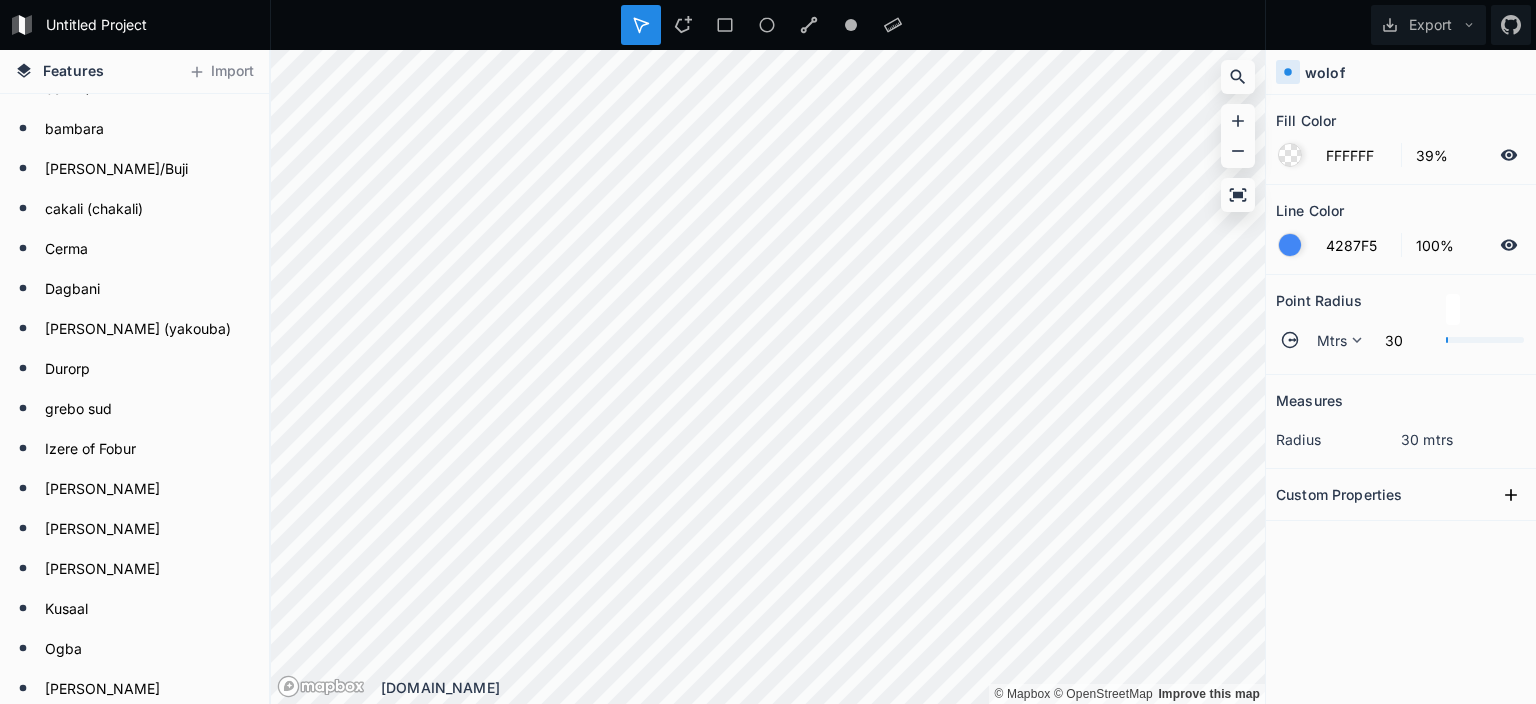 scroll, scrollTop: 0, scrollLeft: 0, axis: both 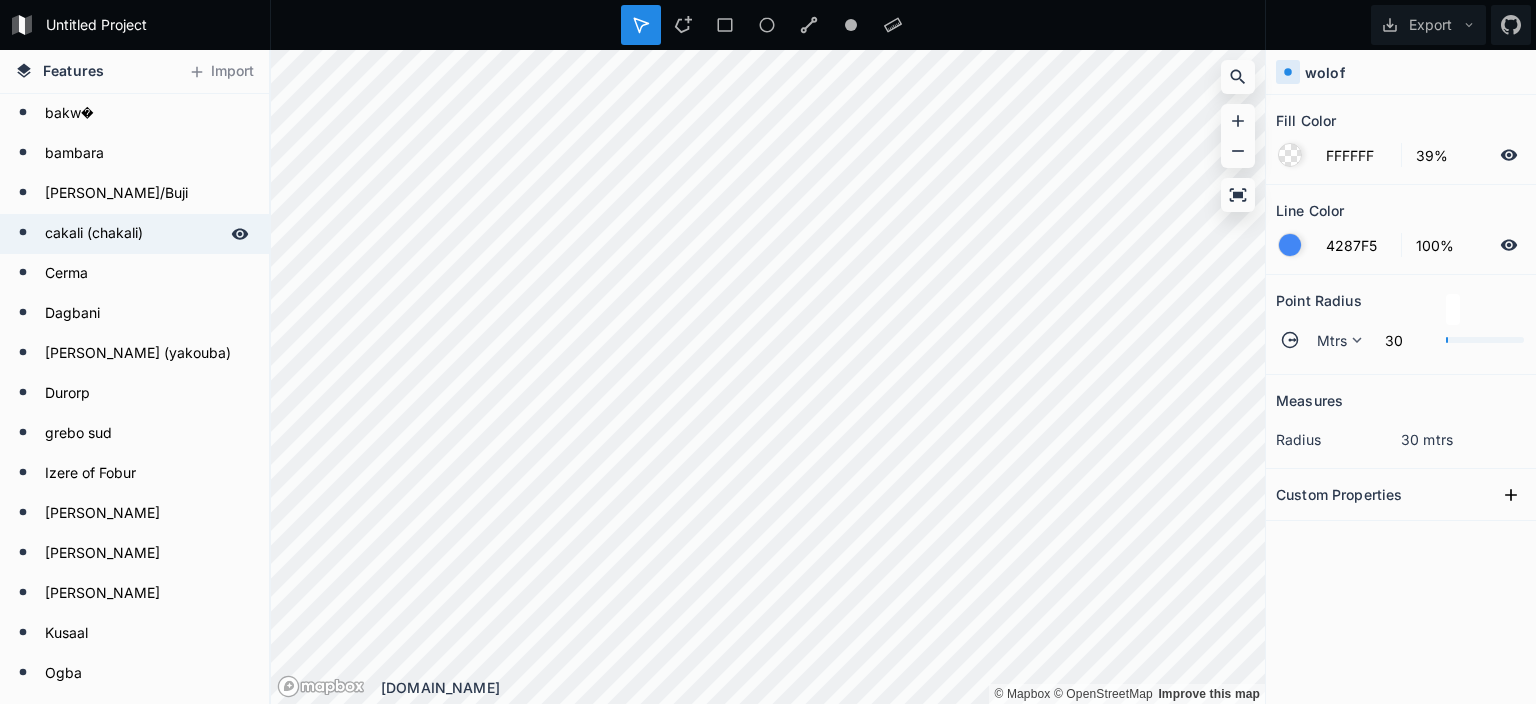 click on "cakali (chakali)" at bounding box center [132, 234] 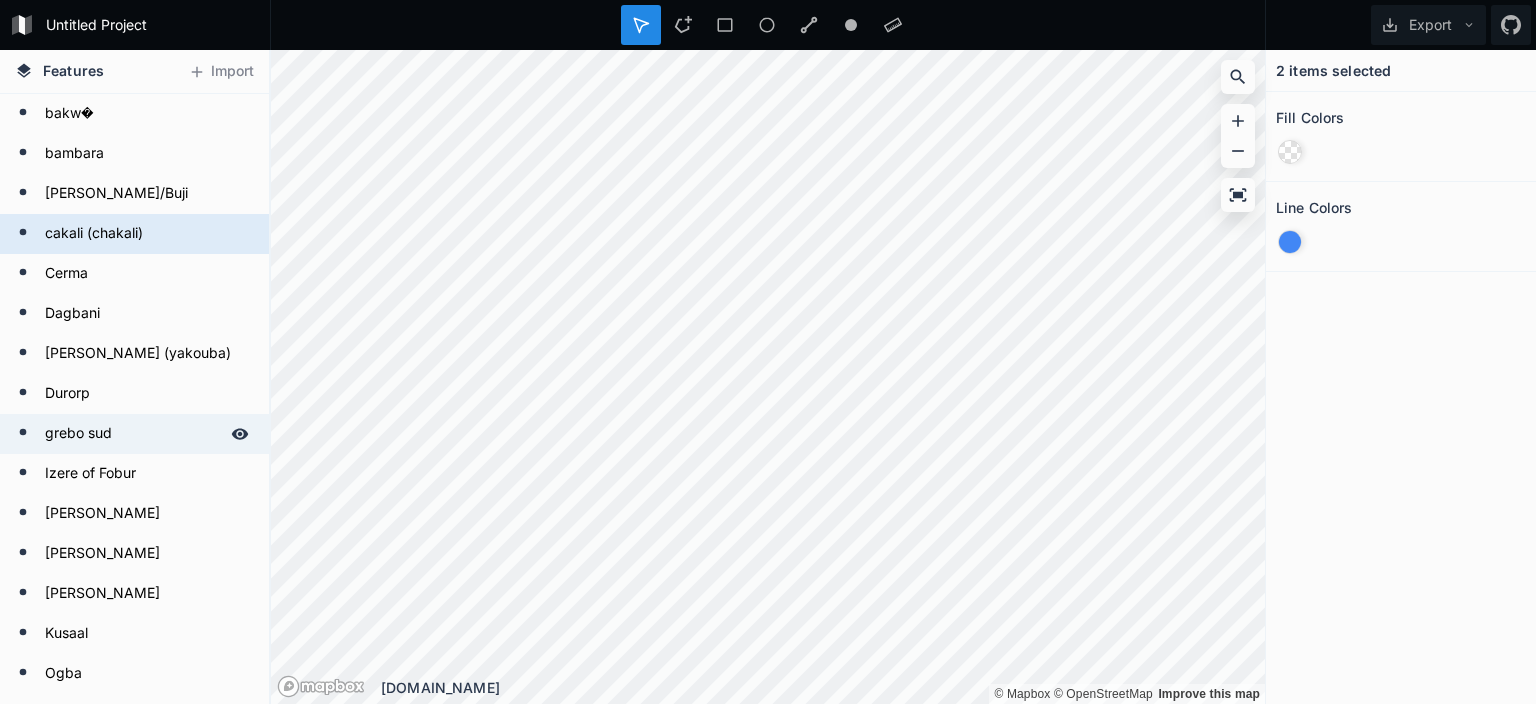 click on "grebo sud" at bounding box center [132, 434] 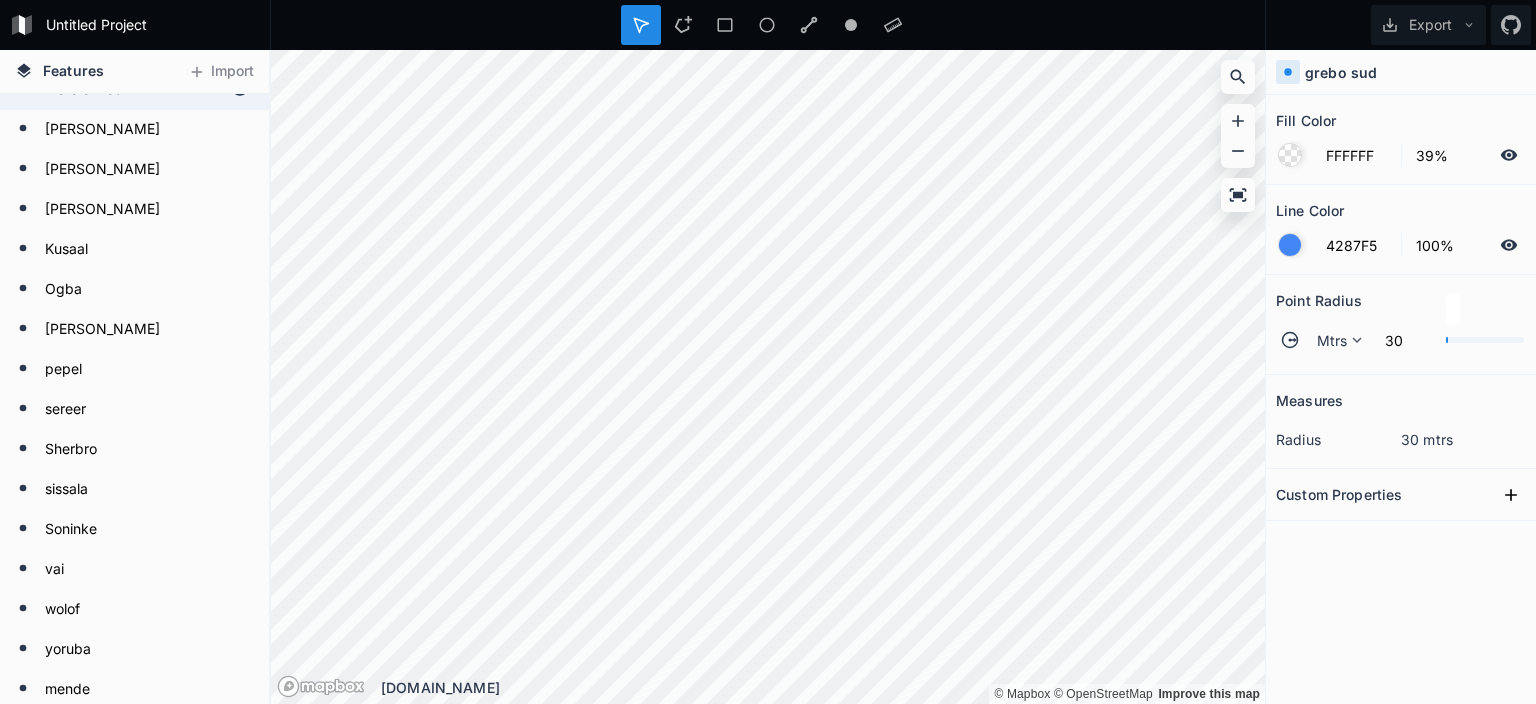 scroll, scrollTop: 403, scrollLeft: 0, axis: vertical 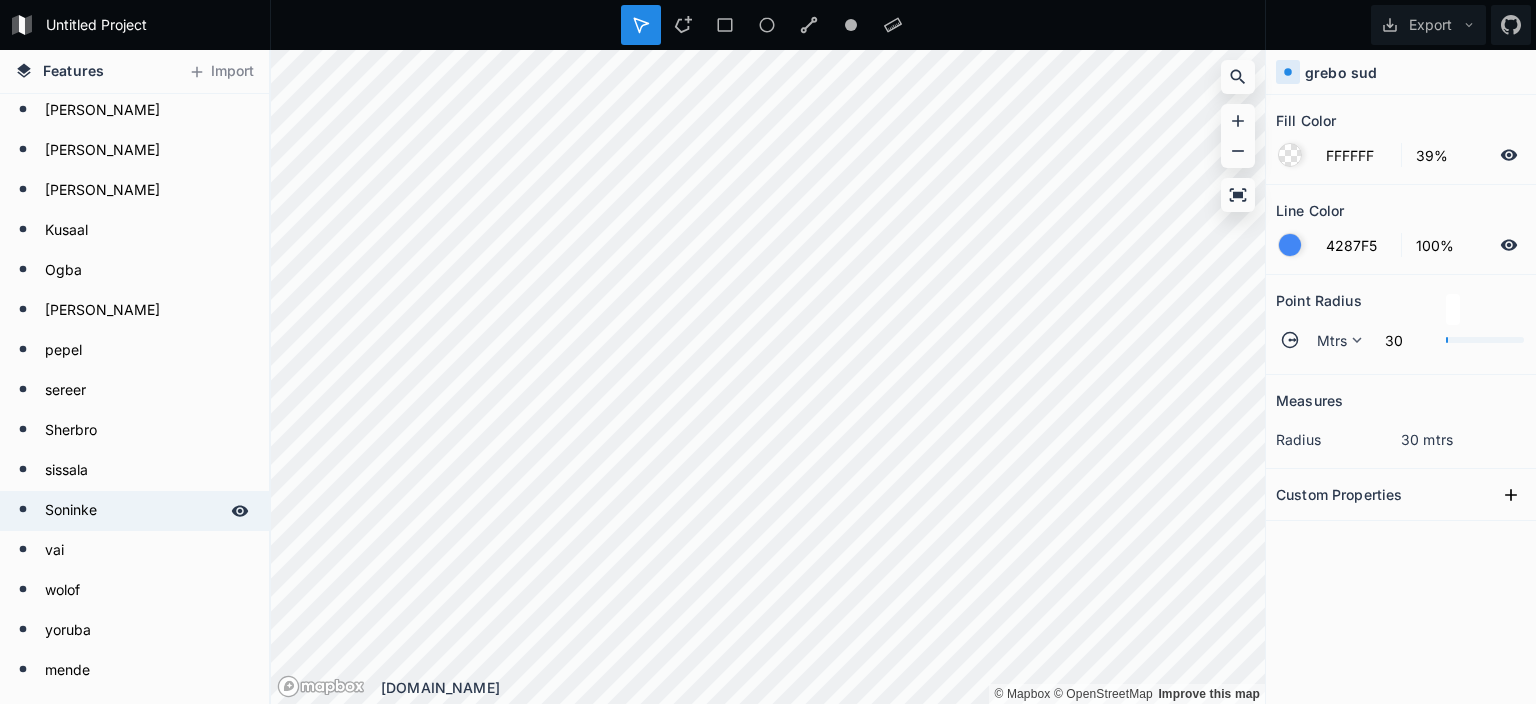 click on "Soninke" at bounding box center (132, 511) 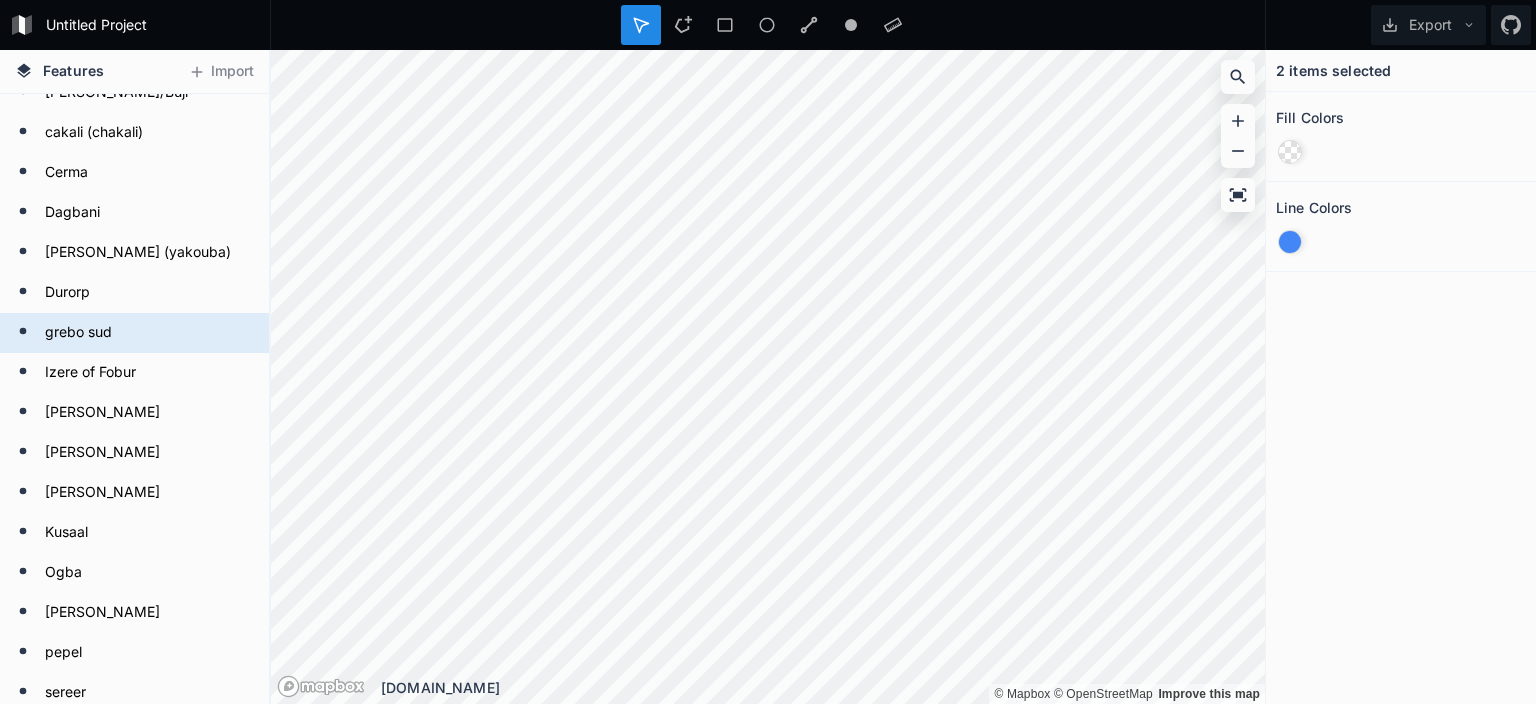 scroll, scrollTop: 0, scrollLeft: 0, axis: both 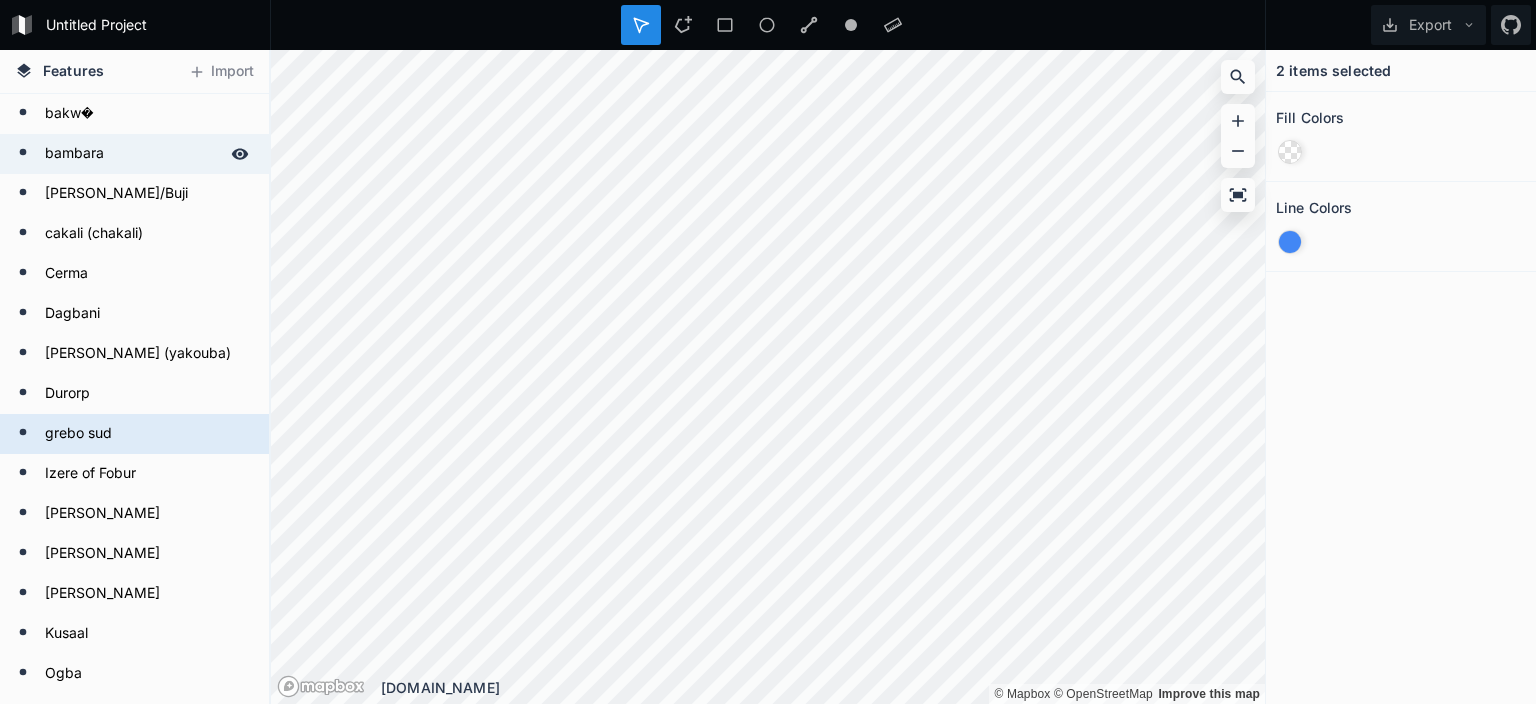 click on "bambara" at bounding box center (132, 154) 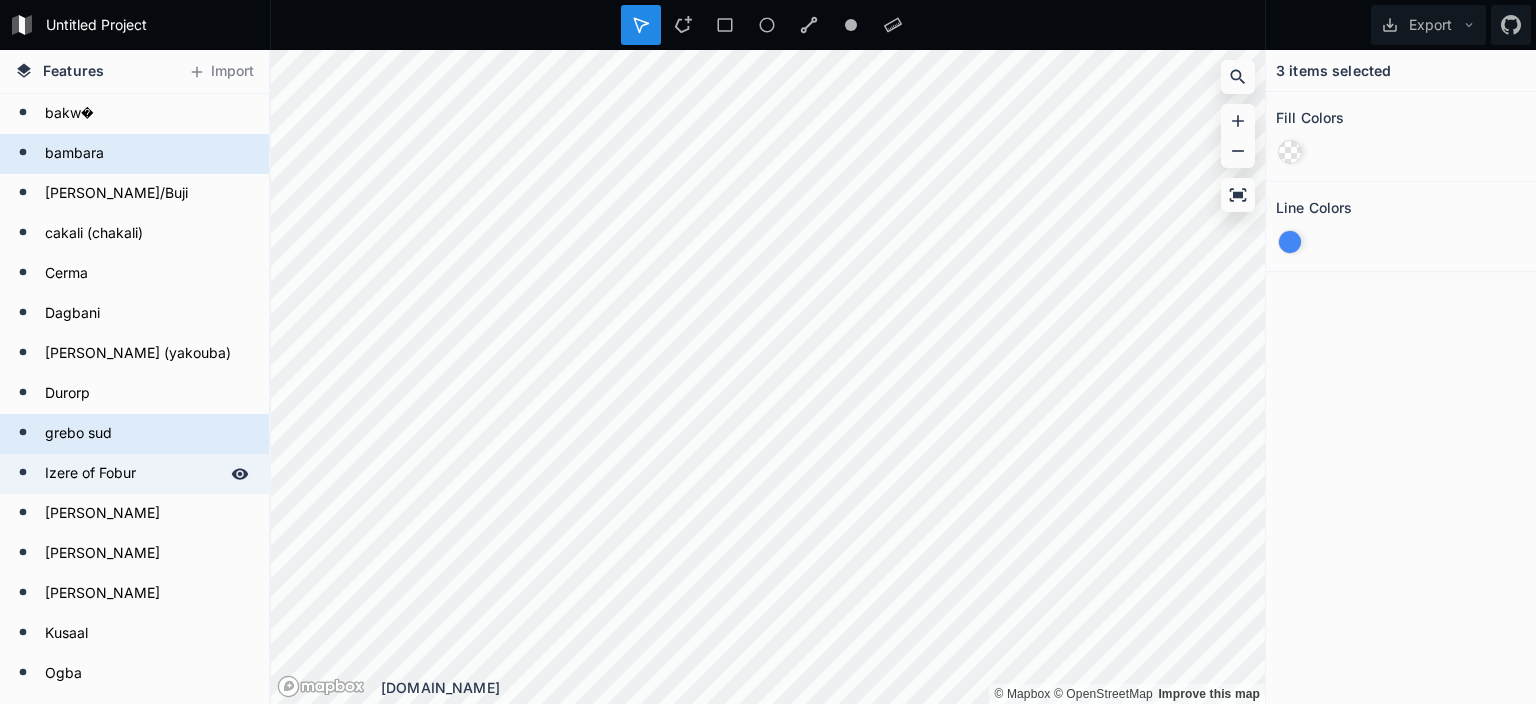 click on "Izere of Fobur" at bounding box center [132, 474] 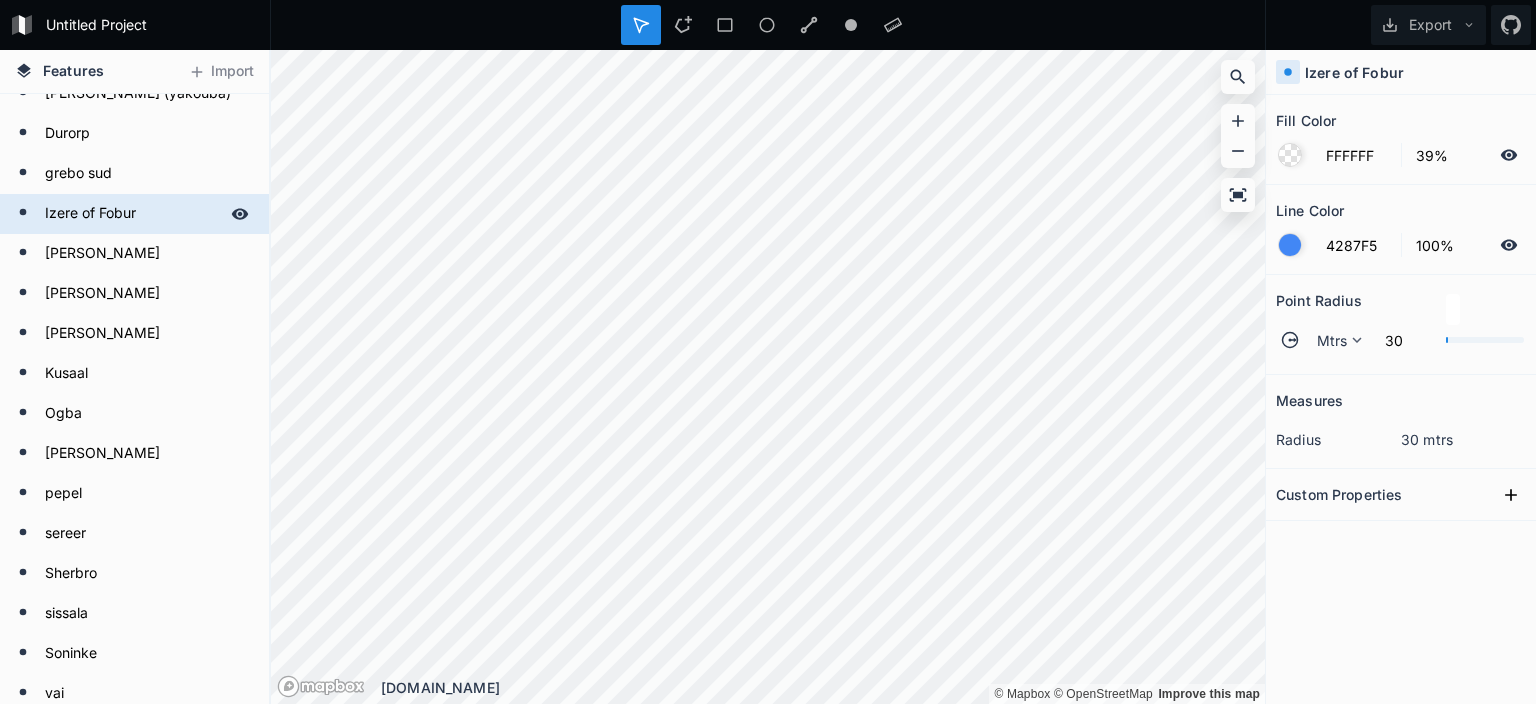 scroll, scrollTop: 403, scrollLeft: 0, axis: vertical 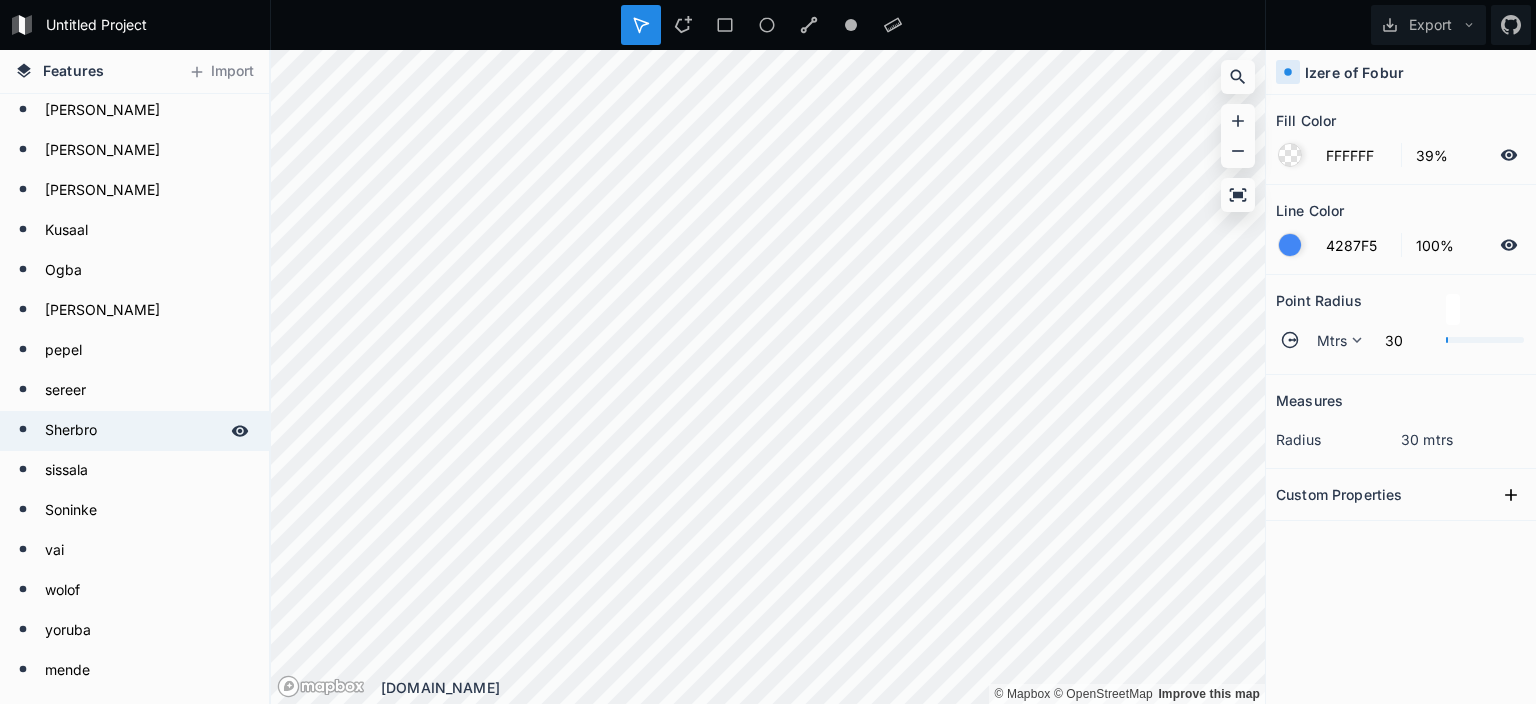 click on "Sherbro" at bounding box center (132, 431) 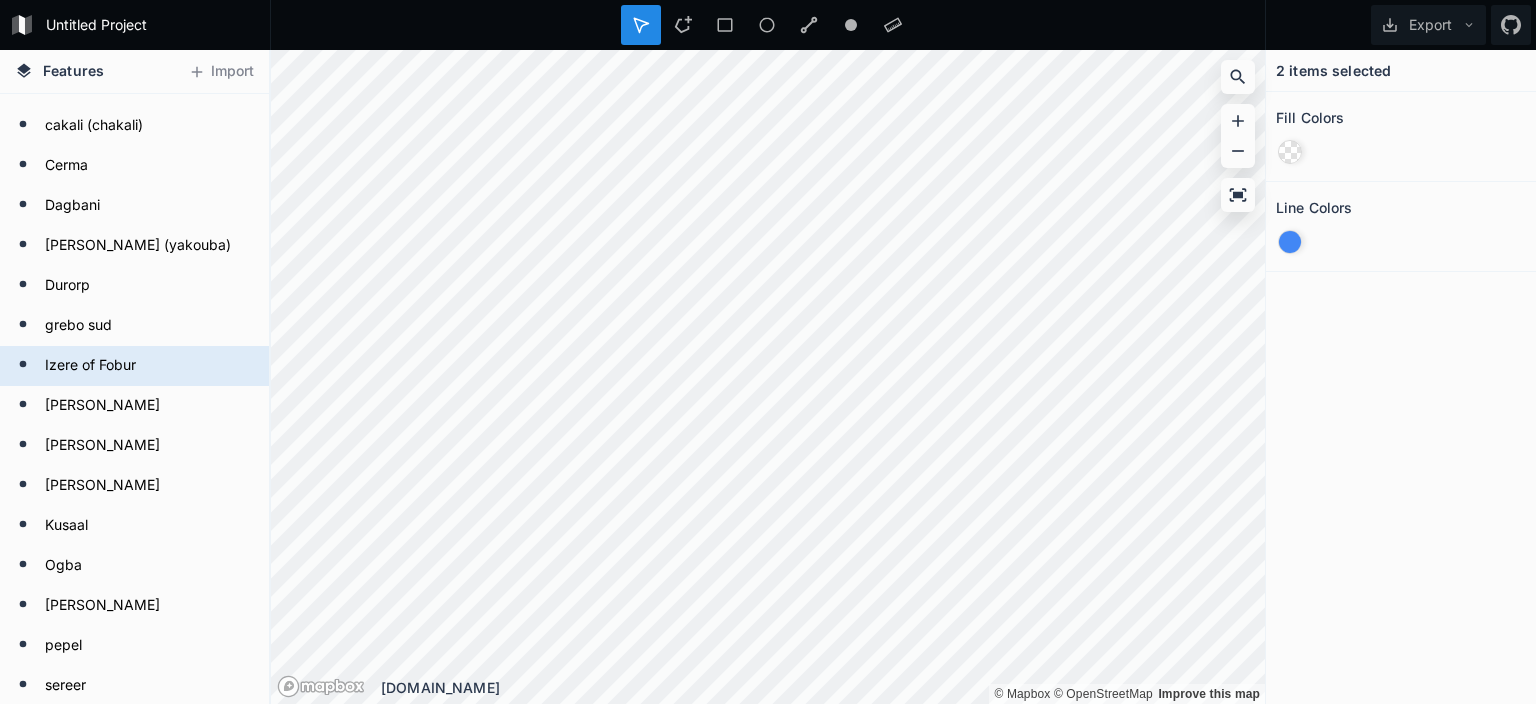 scroll, scrollTop: 101, scrollLeft: 0, axis: vertical 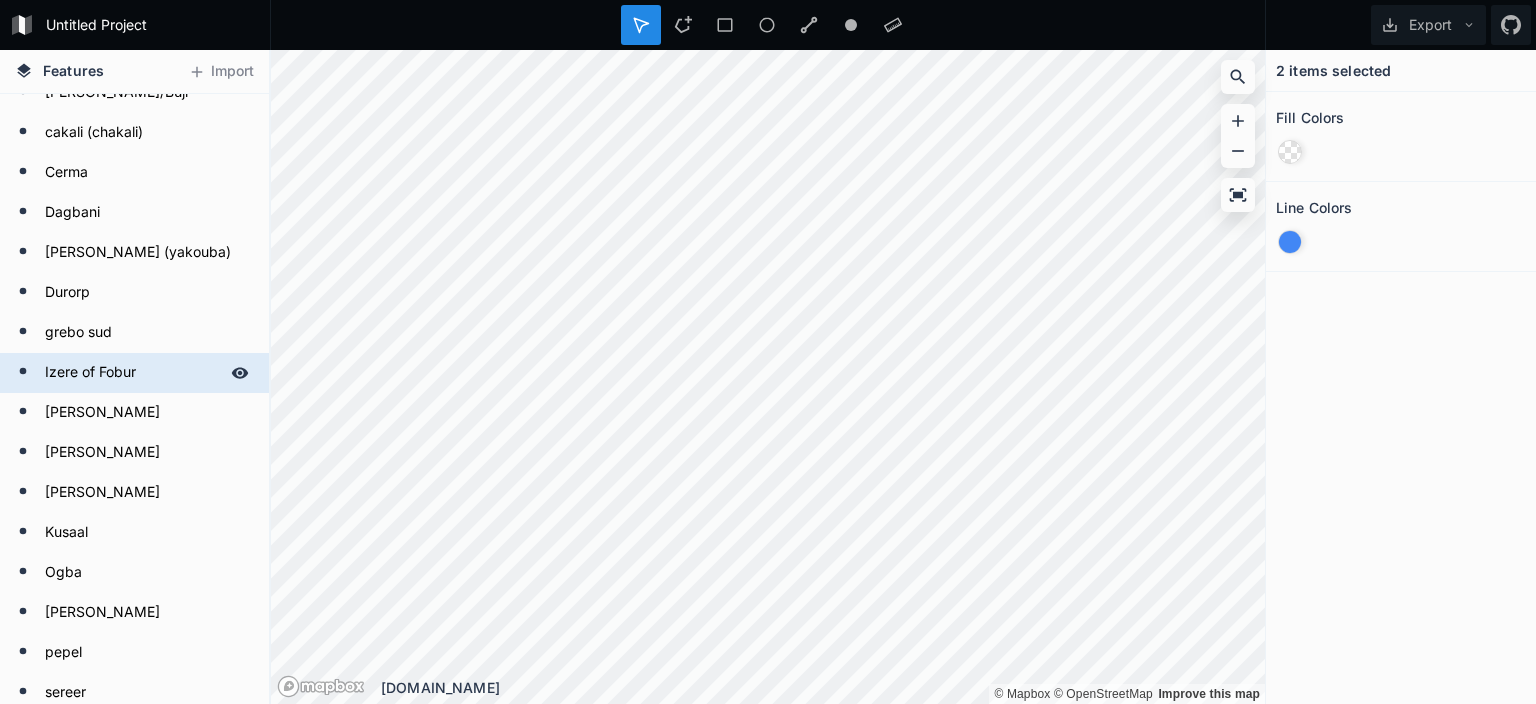 click on "Izere of Fobur" at bounding box center (132, 373) 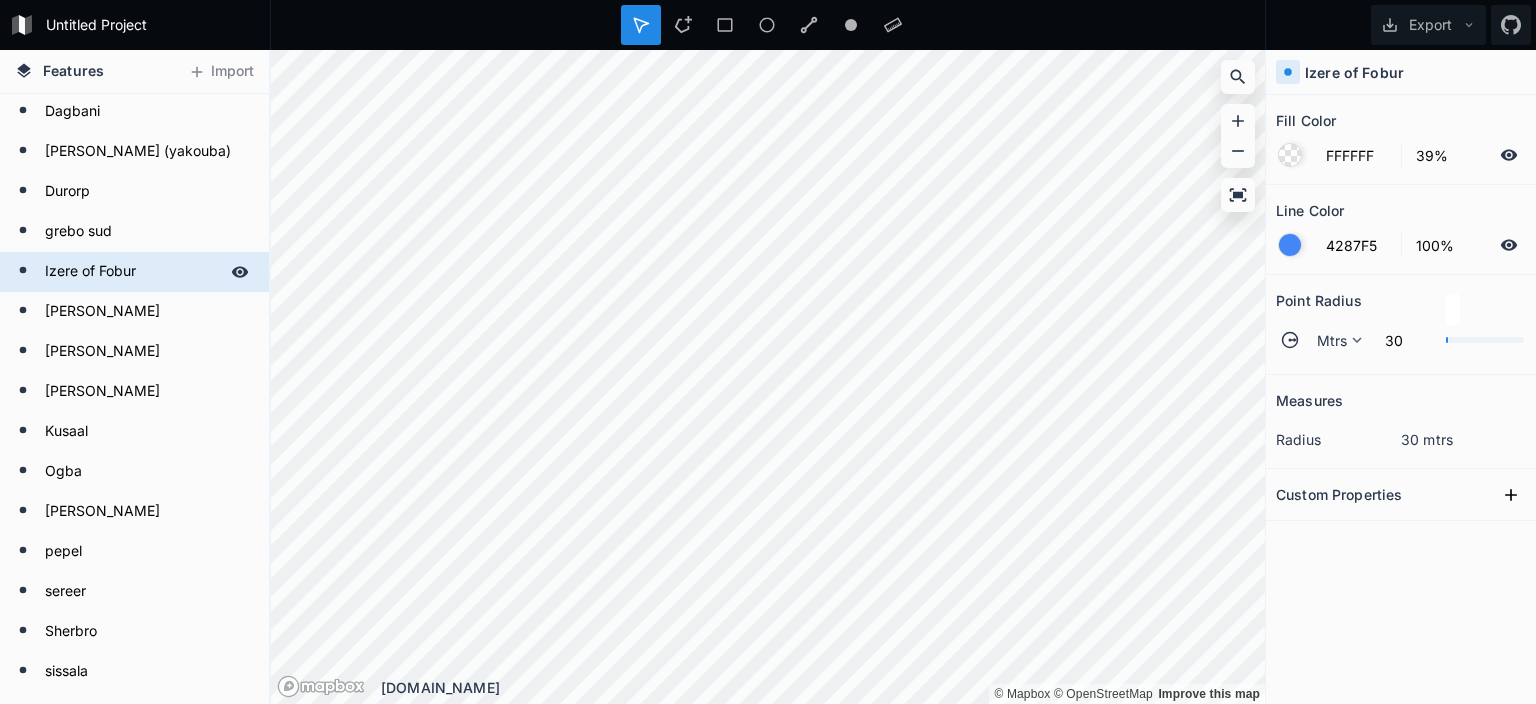 scroll, scrollTop: 302, scrollLeft: 0, axis: vertical 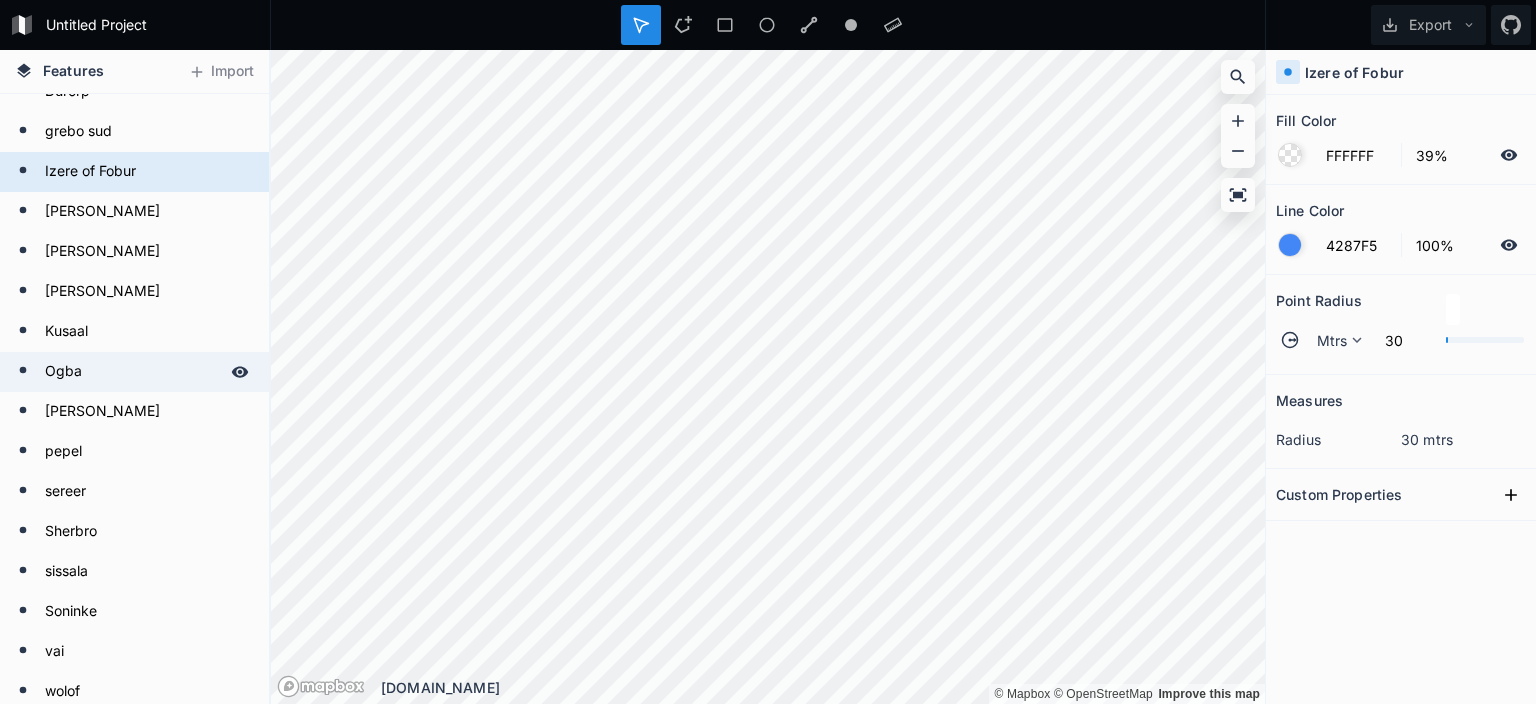 click on "Ogba" at bounding box center (132, 372) 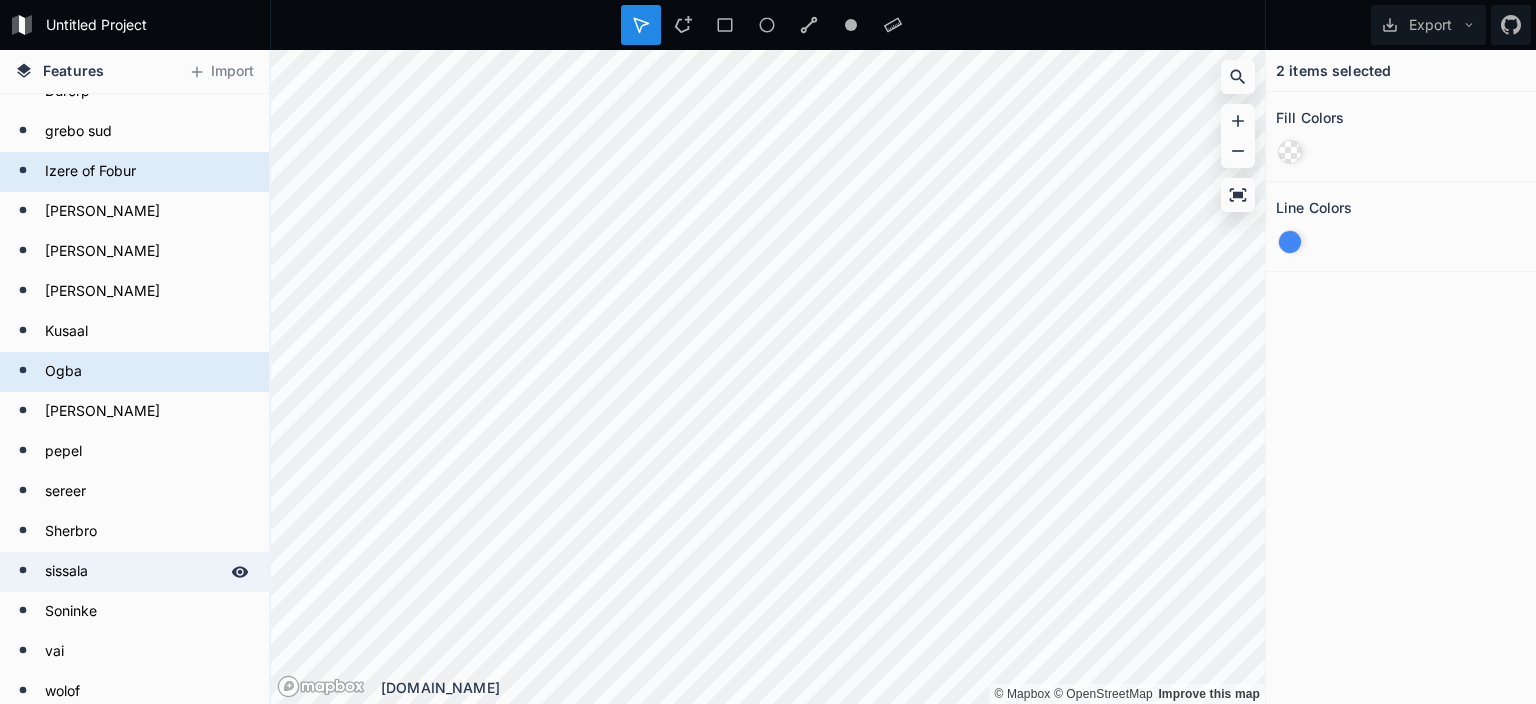 click on "sissala" at bounding box center (132, 572) 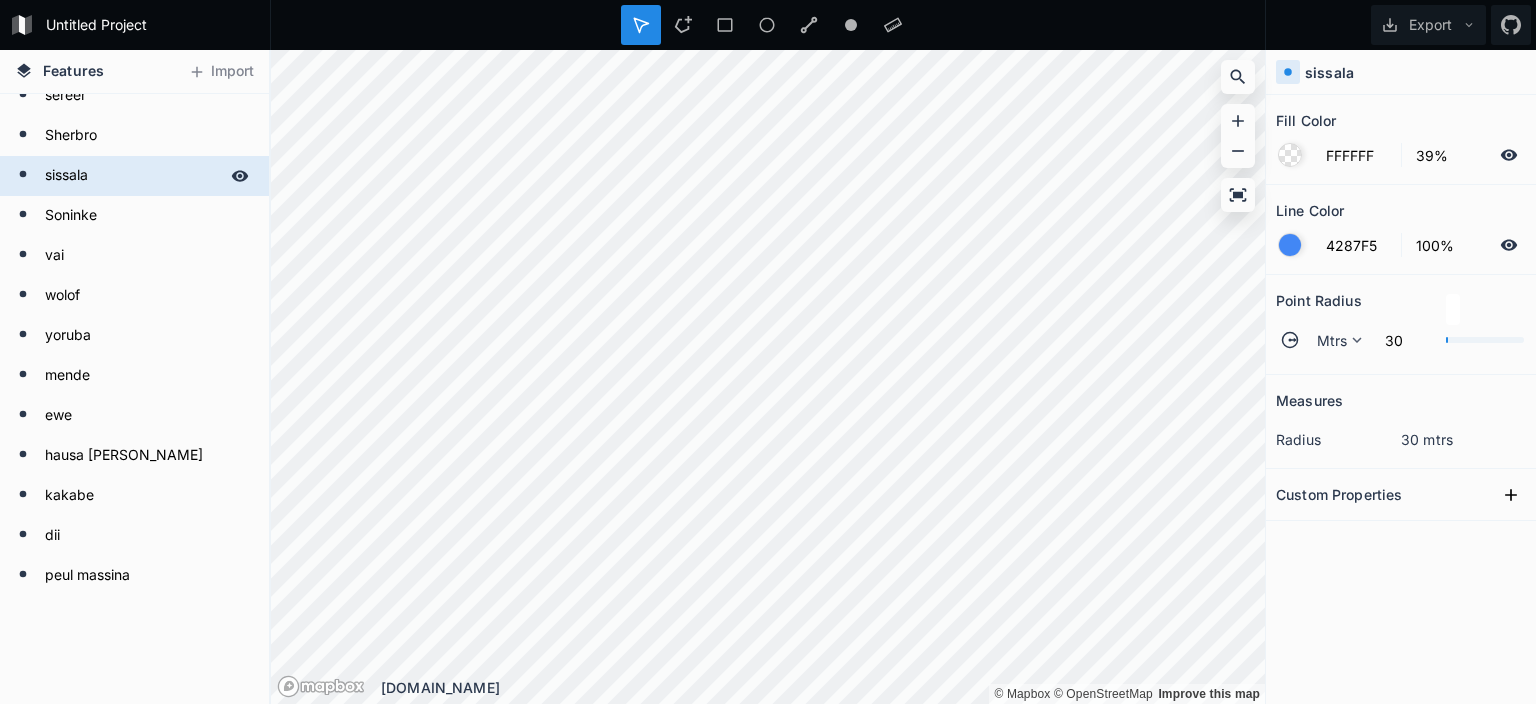 scroll, scrollTop: 403, scrollLeft: 0, axis: vertical 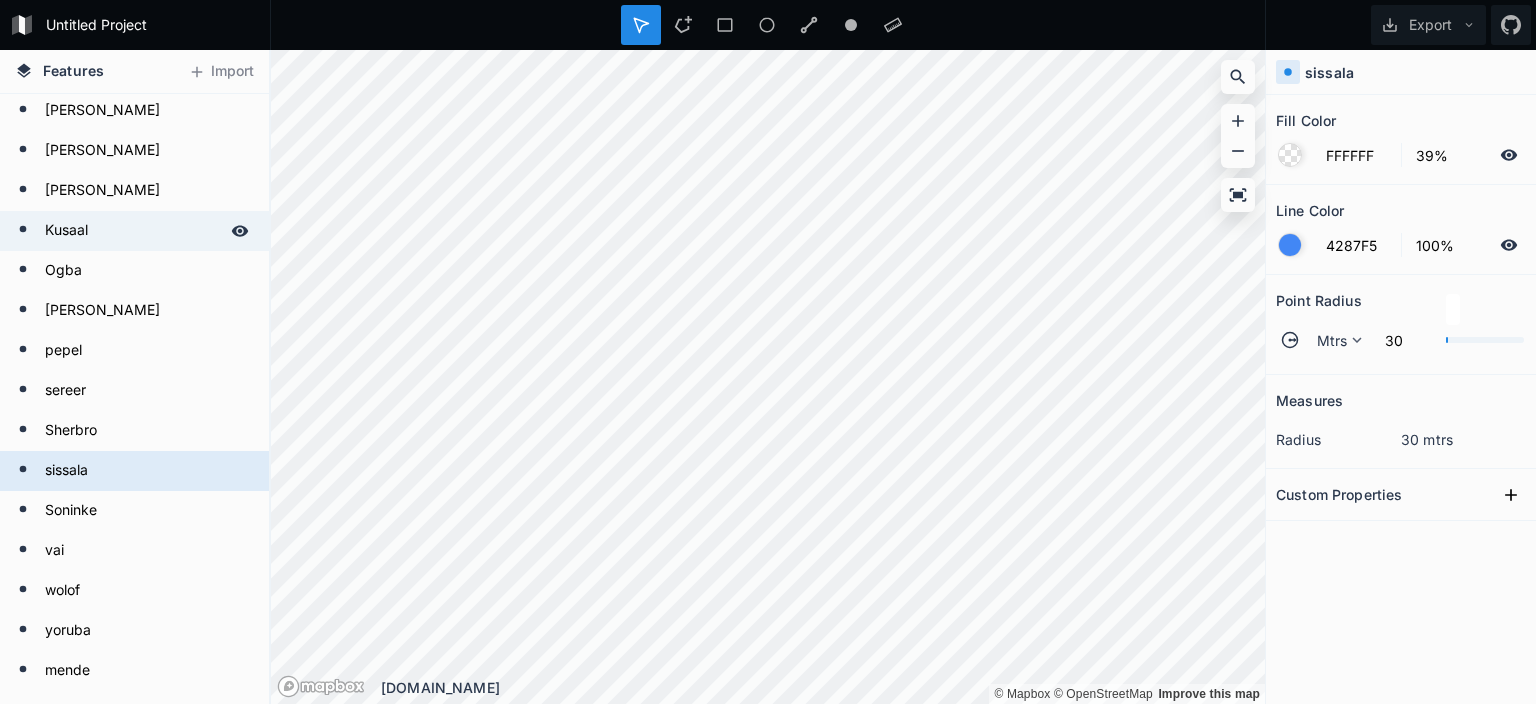 click on "Kusaal" at bounding box center [132, 231] 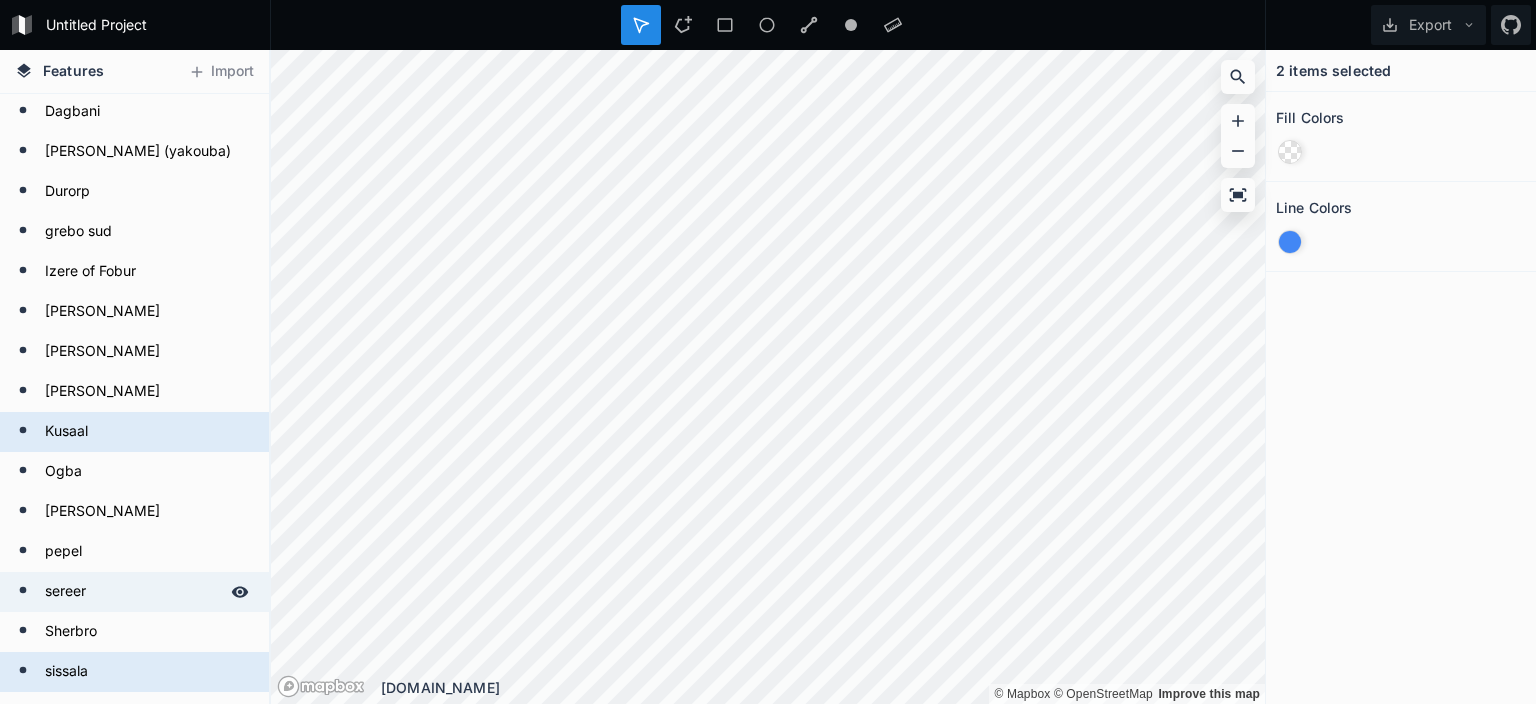 scroll, scrollTop: 302, scrollLeft: 0, axis: vertical 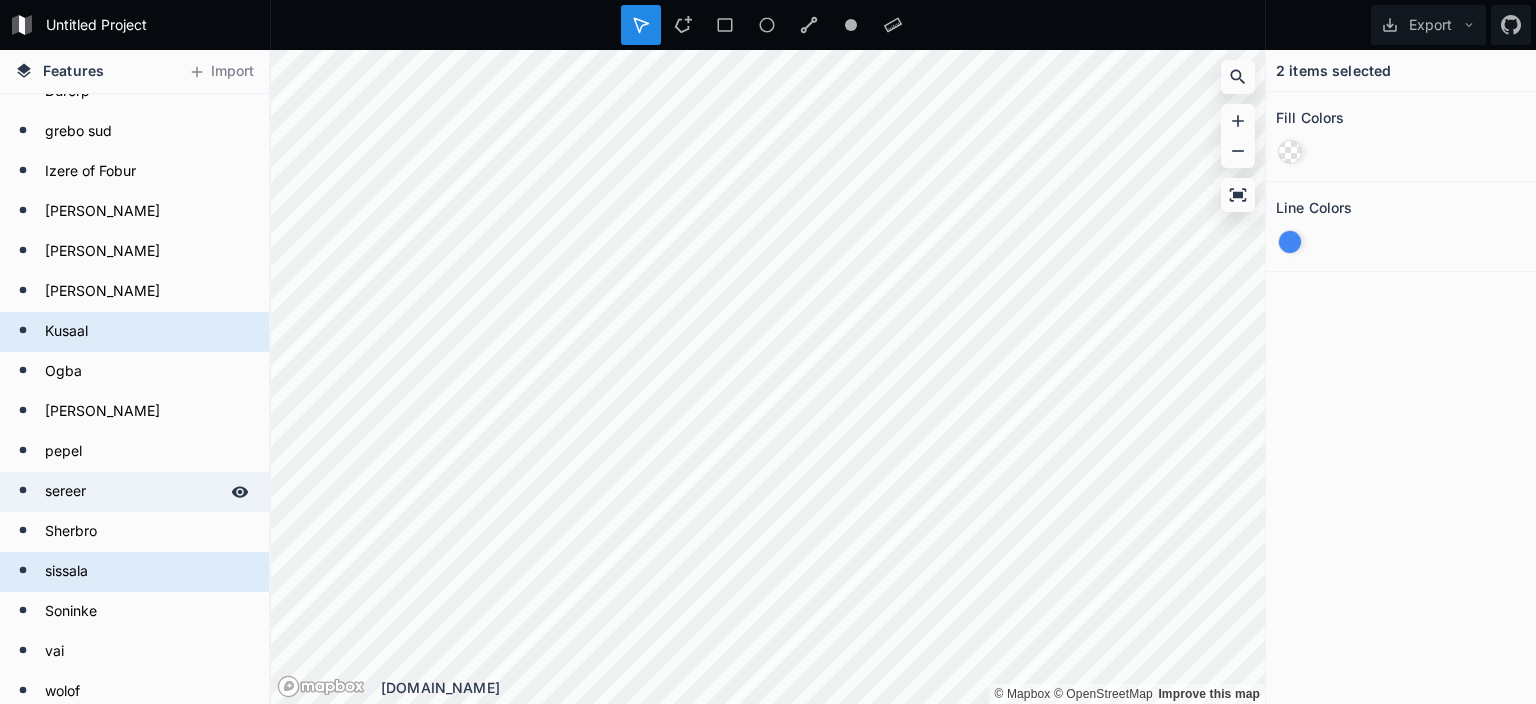 click on "[PERSON_NAME]" at bounding box center [146, 412] 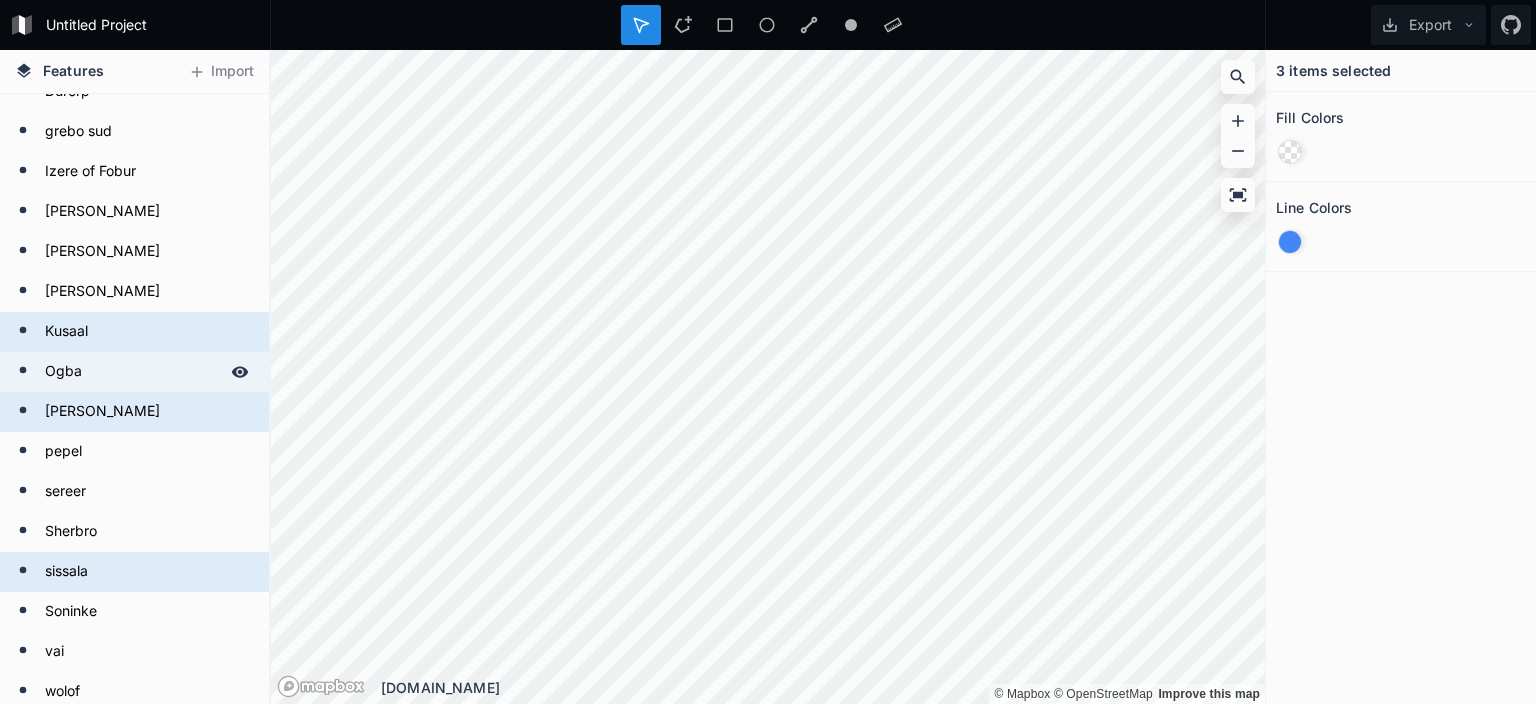 click on "Ogba" at bounding box center (132, 372) 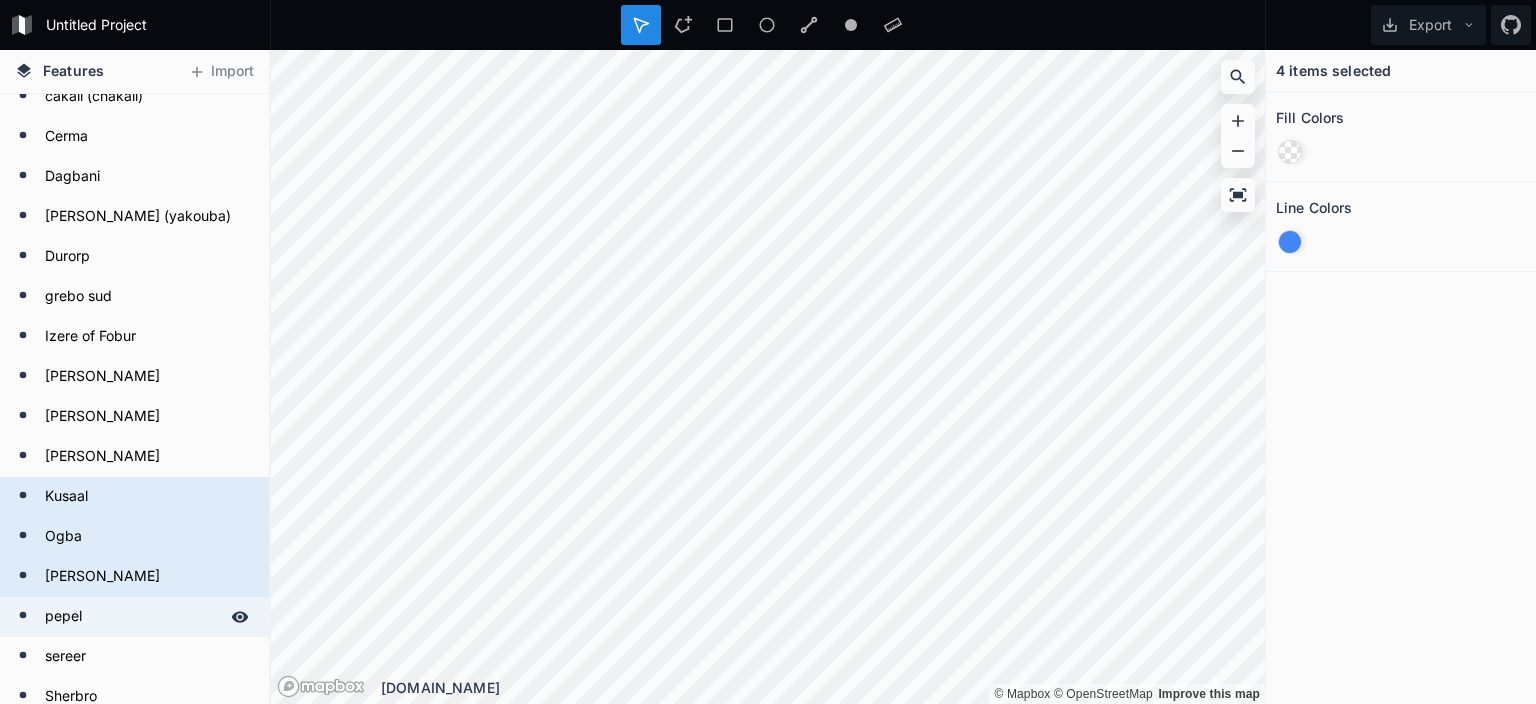 scroll, scrollTop: 101, scrollLeft: 0, axis: vertical 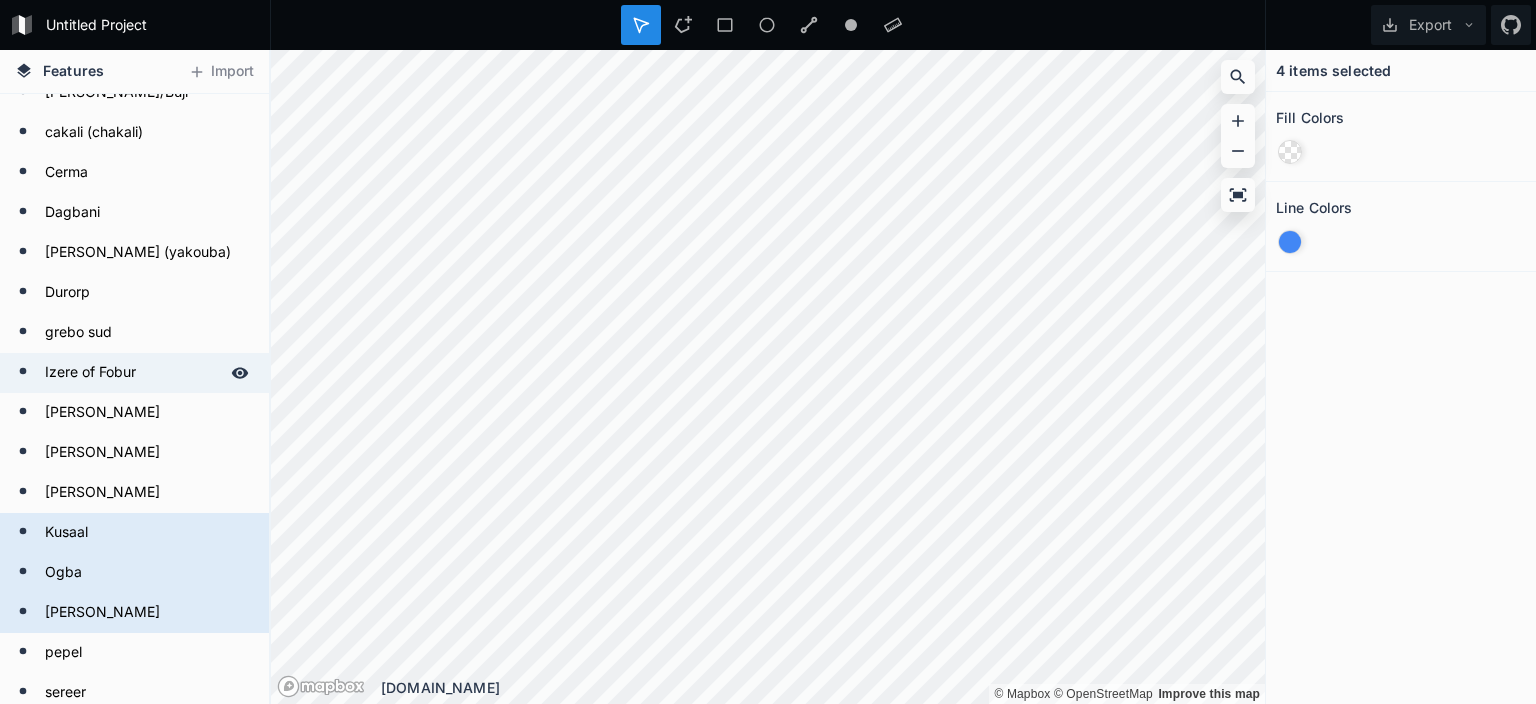 click on "Izere of Fobur" at bounding box center (132, 373) 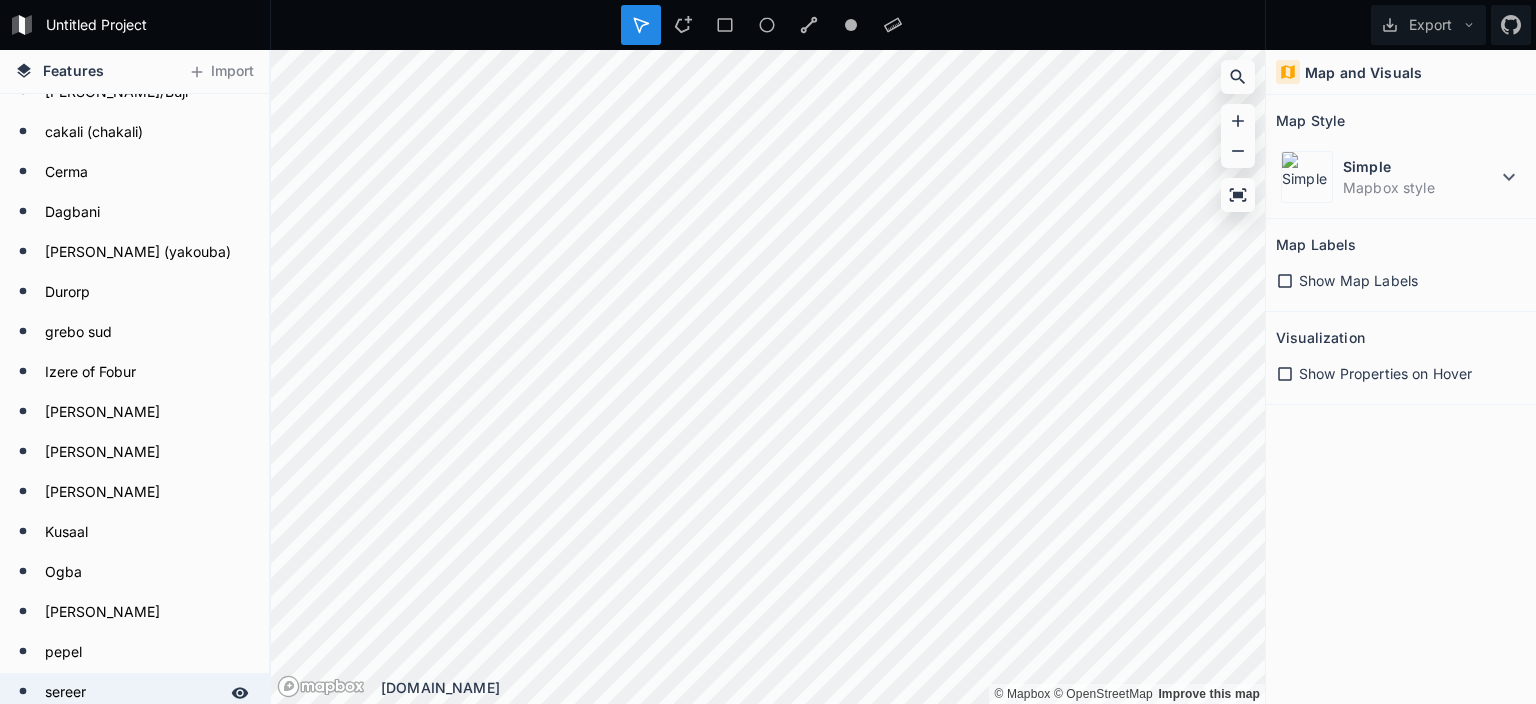 click on "sereer" at bounding box center [132, 693] 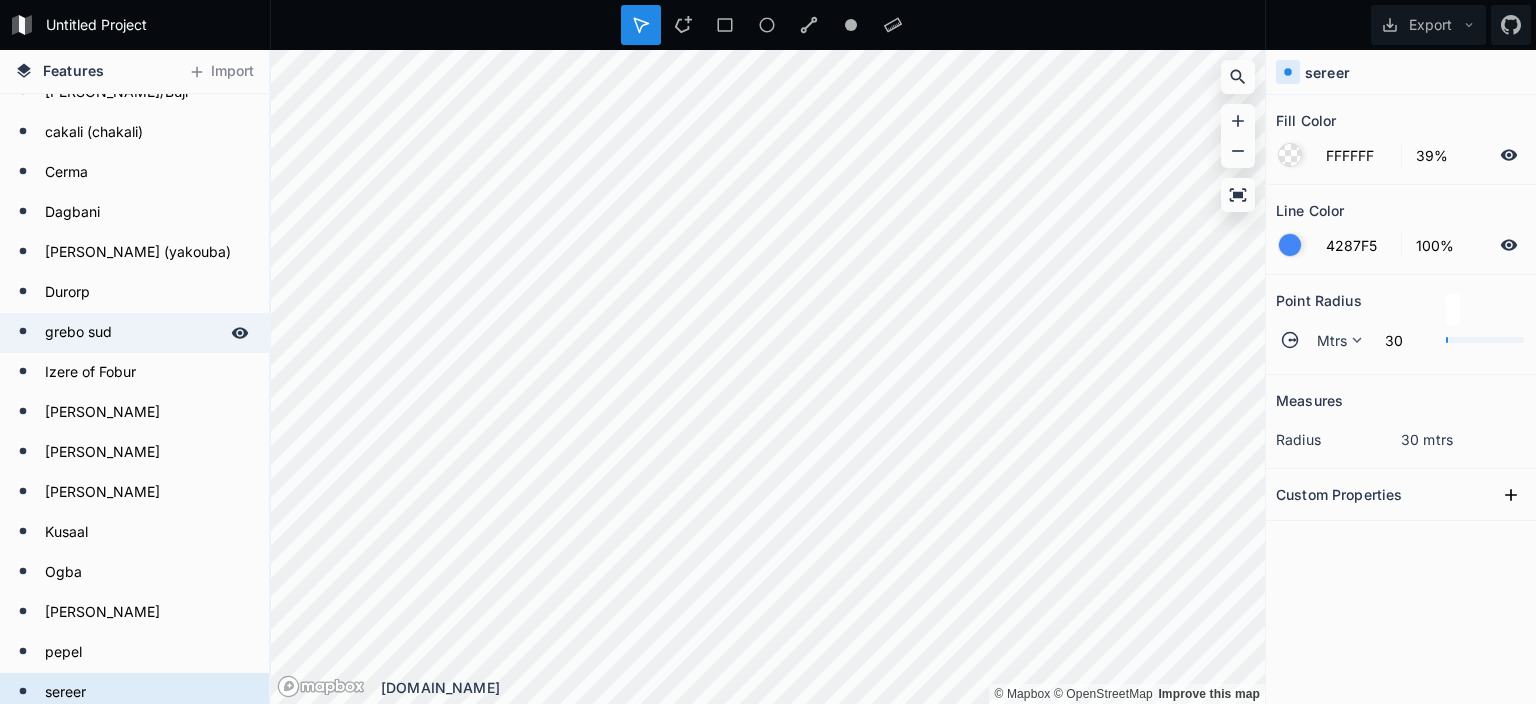 scroll, scrollTop: 0, scrollLeft: 0, axis: both 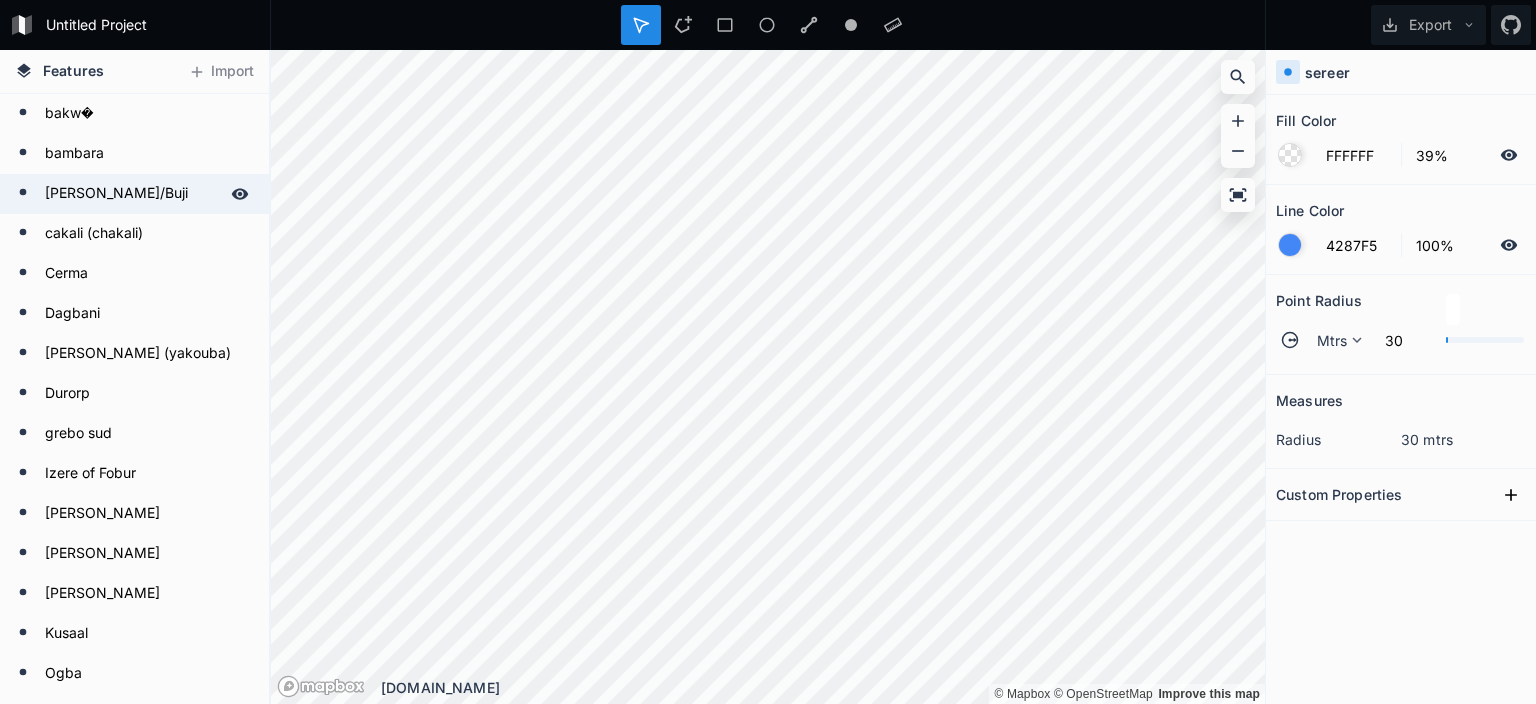 click on "[PERSON_NAME]/Buji" at bounding box center [132, 194] 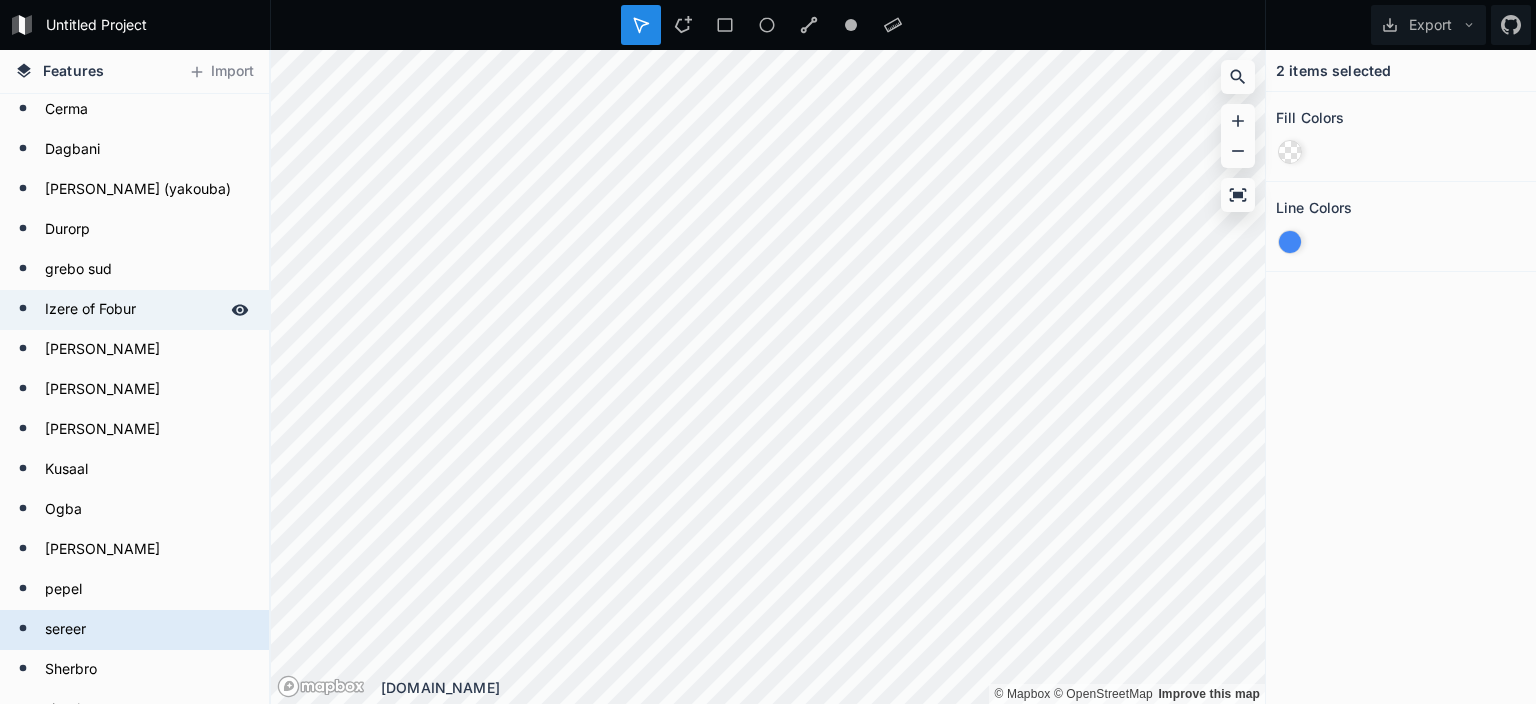 scroll, scrollTop: 202, scrollLeft: 0, axis: vertical 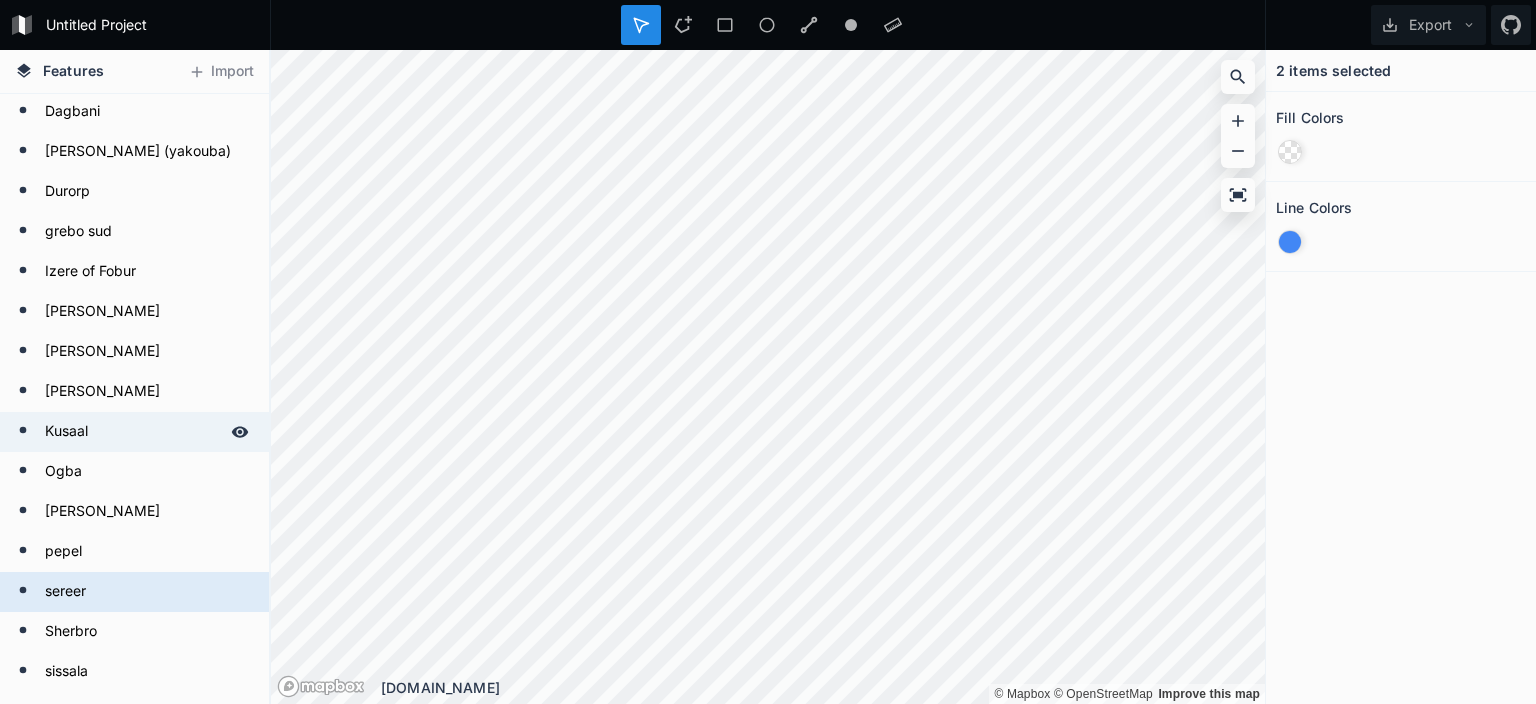 click on "Kusaal" at bounding box center [132, 432] 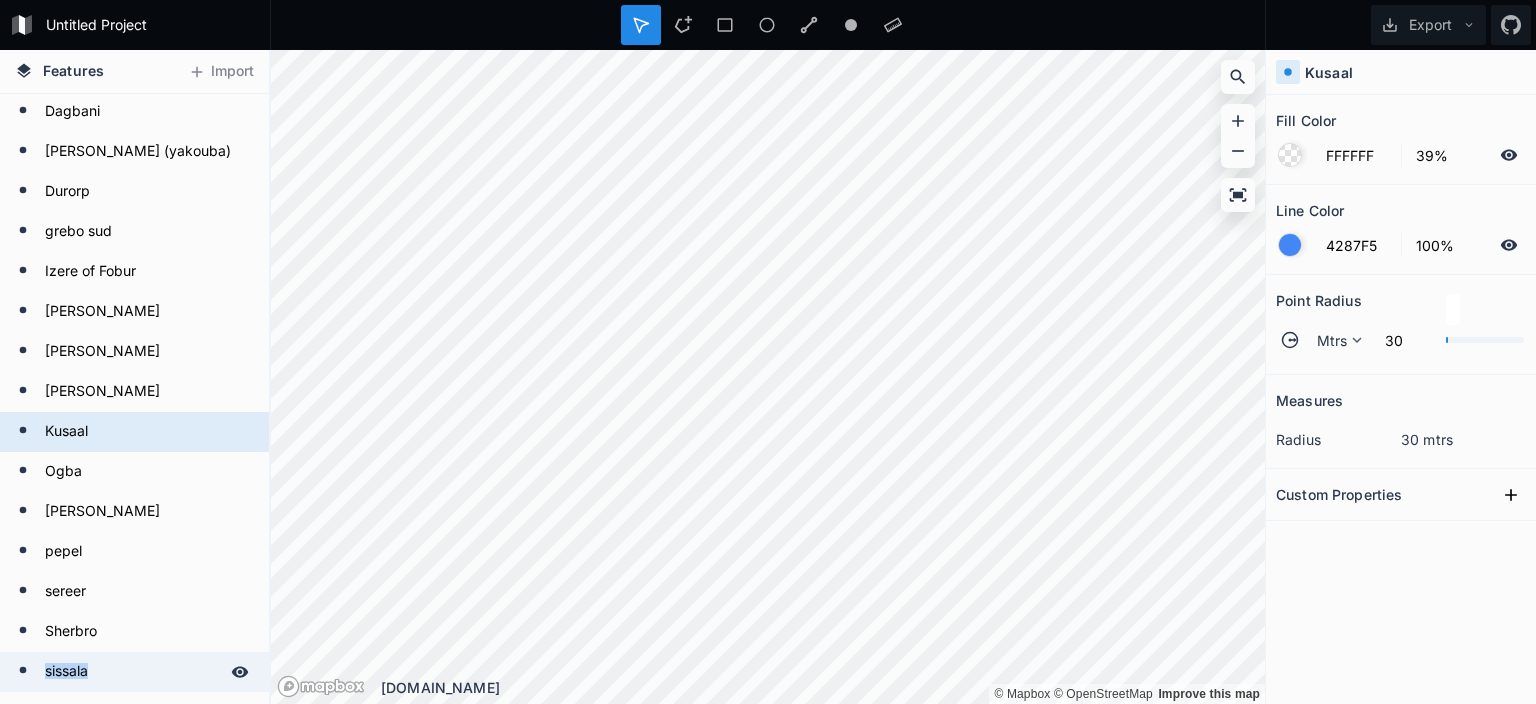 click on "sissala" at bounding box center [132, 672] 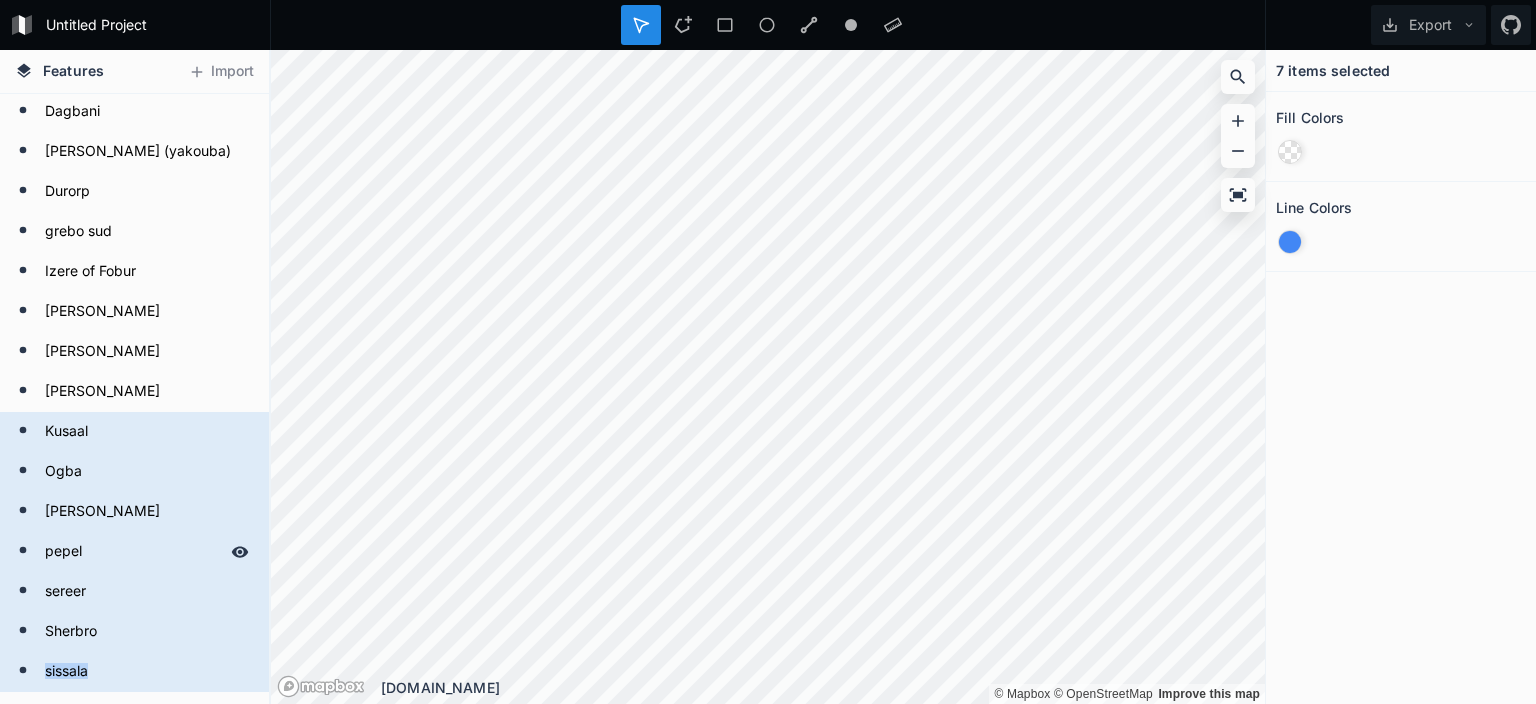 click on "pepel" 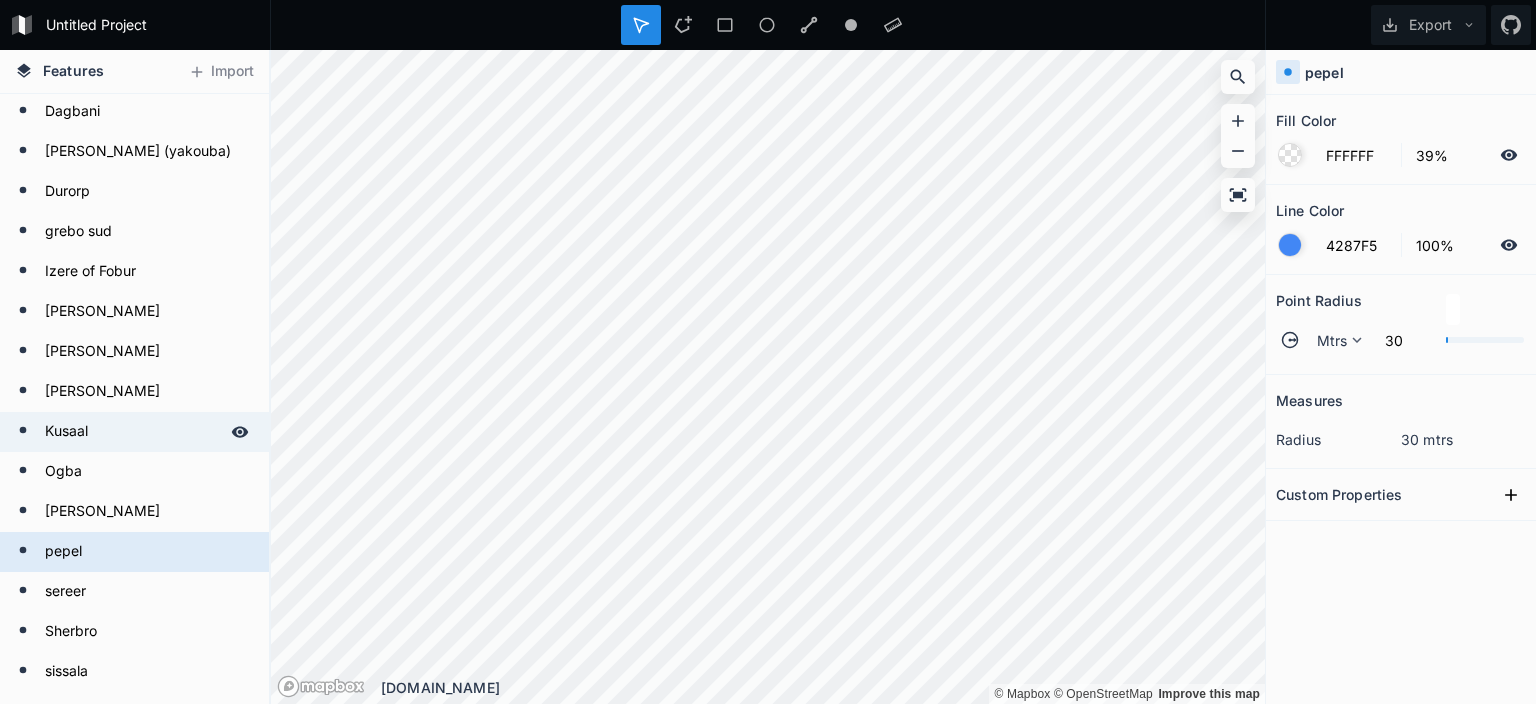 click on "Kusaal" at bounding box center [132, 432] 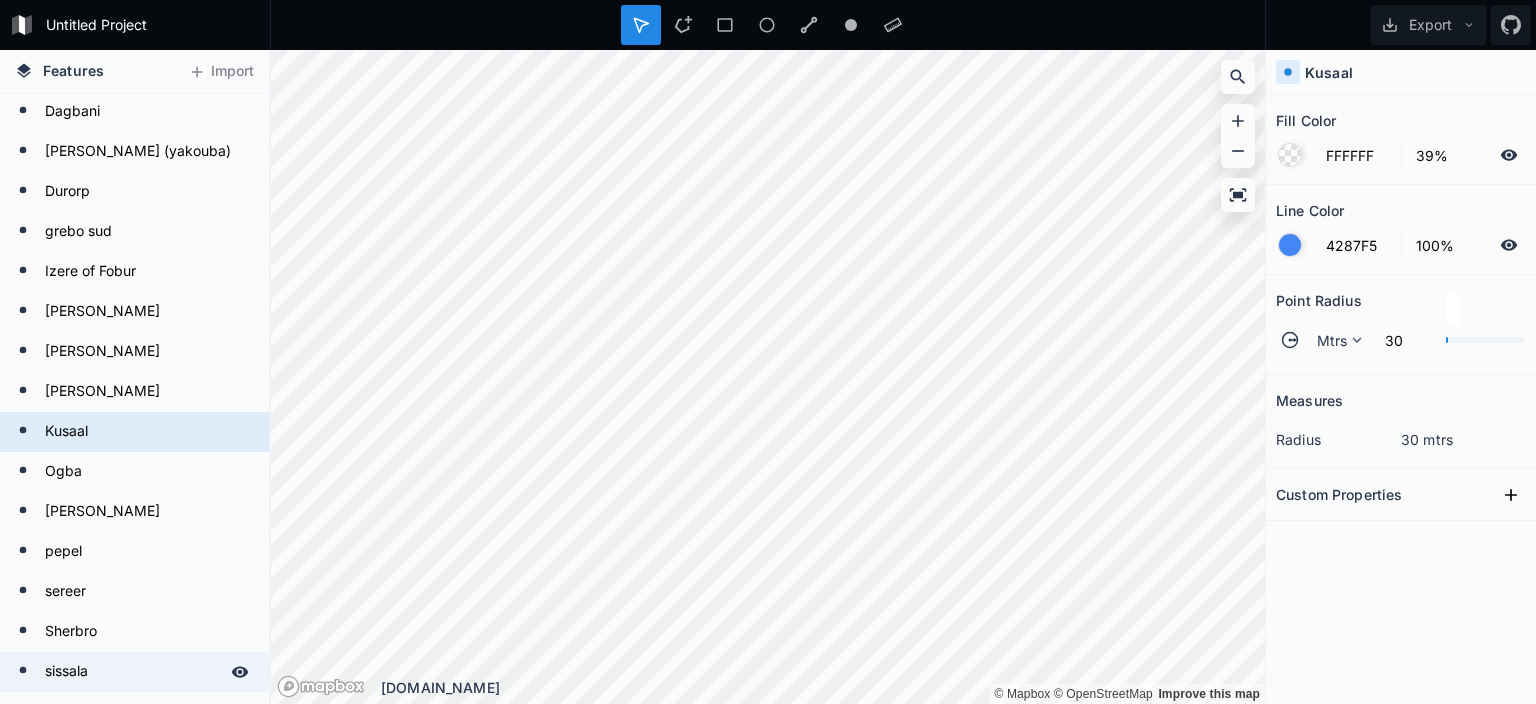click on "sissala" at bounding box center [132, 672] 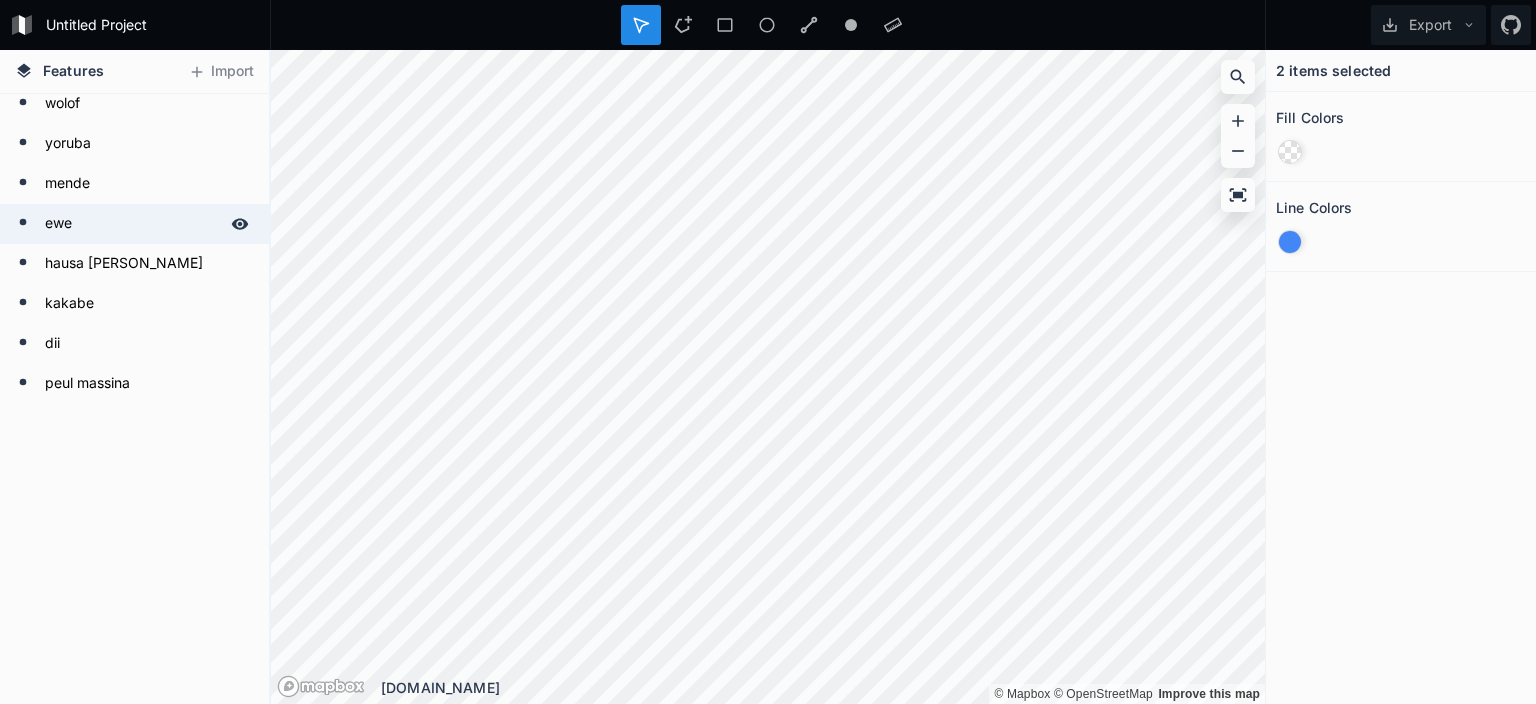 scroll, scrollTop: 689, scrollLeft: 0, axis: vertical 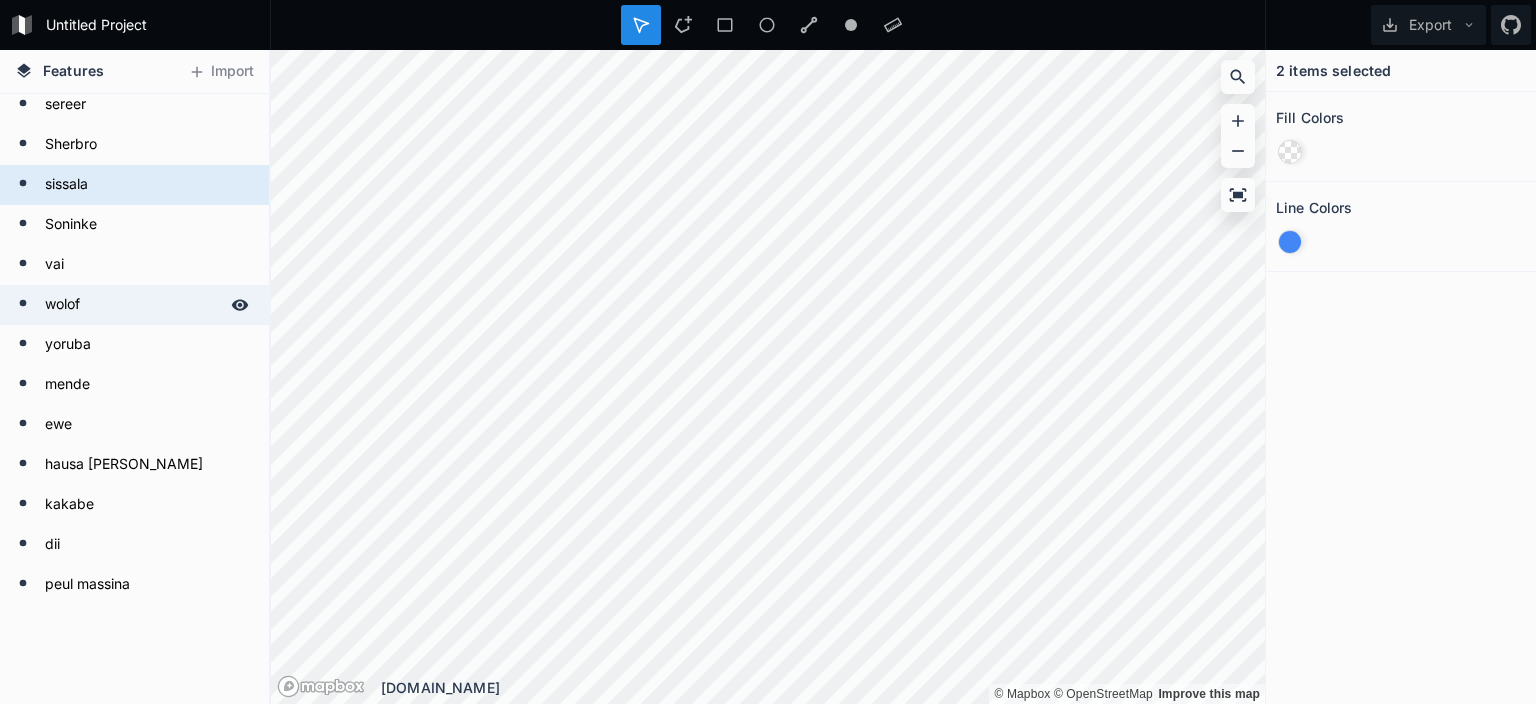 click on "wolof" at bounding box center [132, 305] 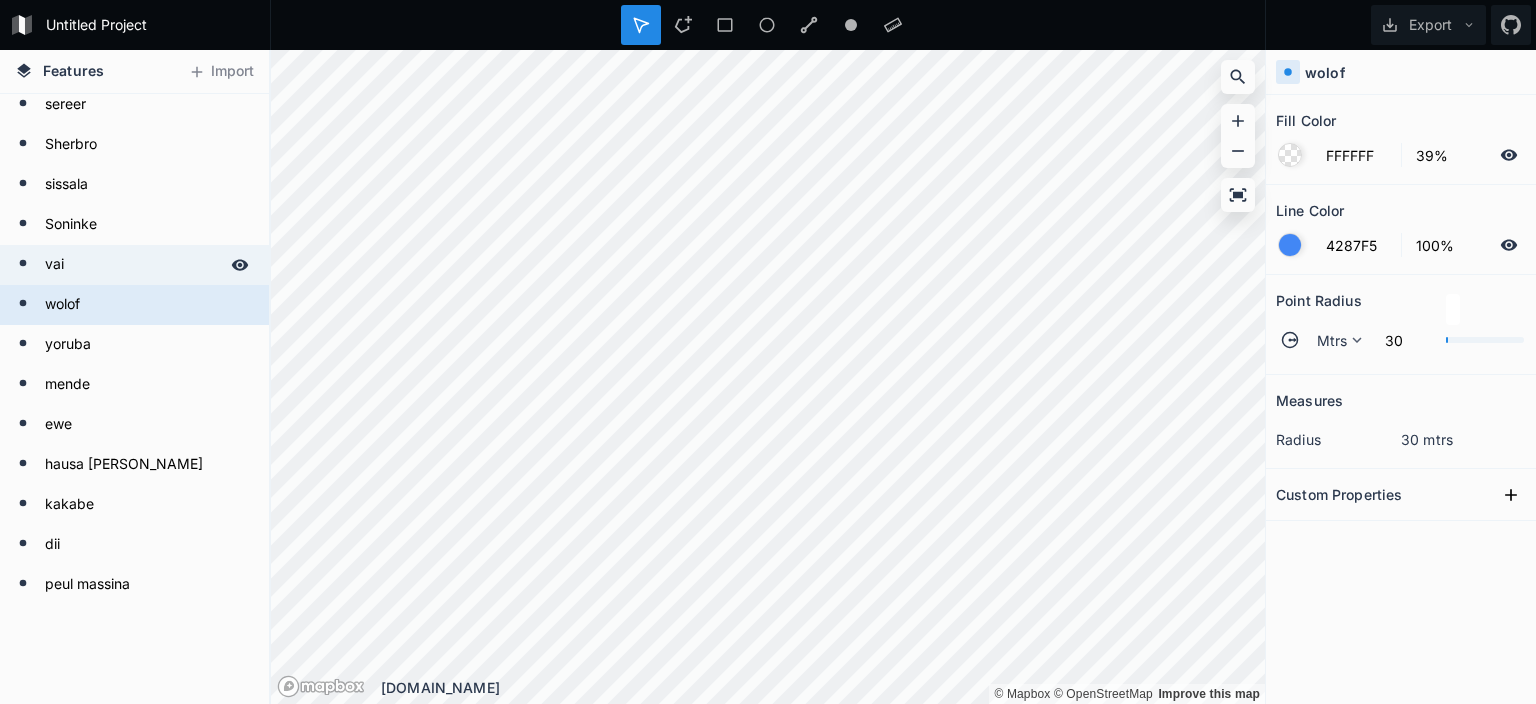 click on "vai" at bounding box center [132, 265] 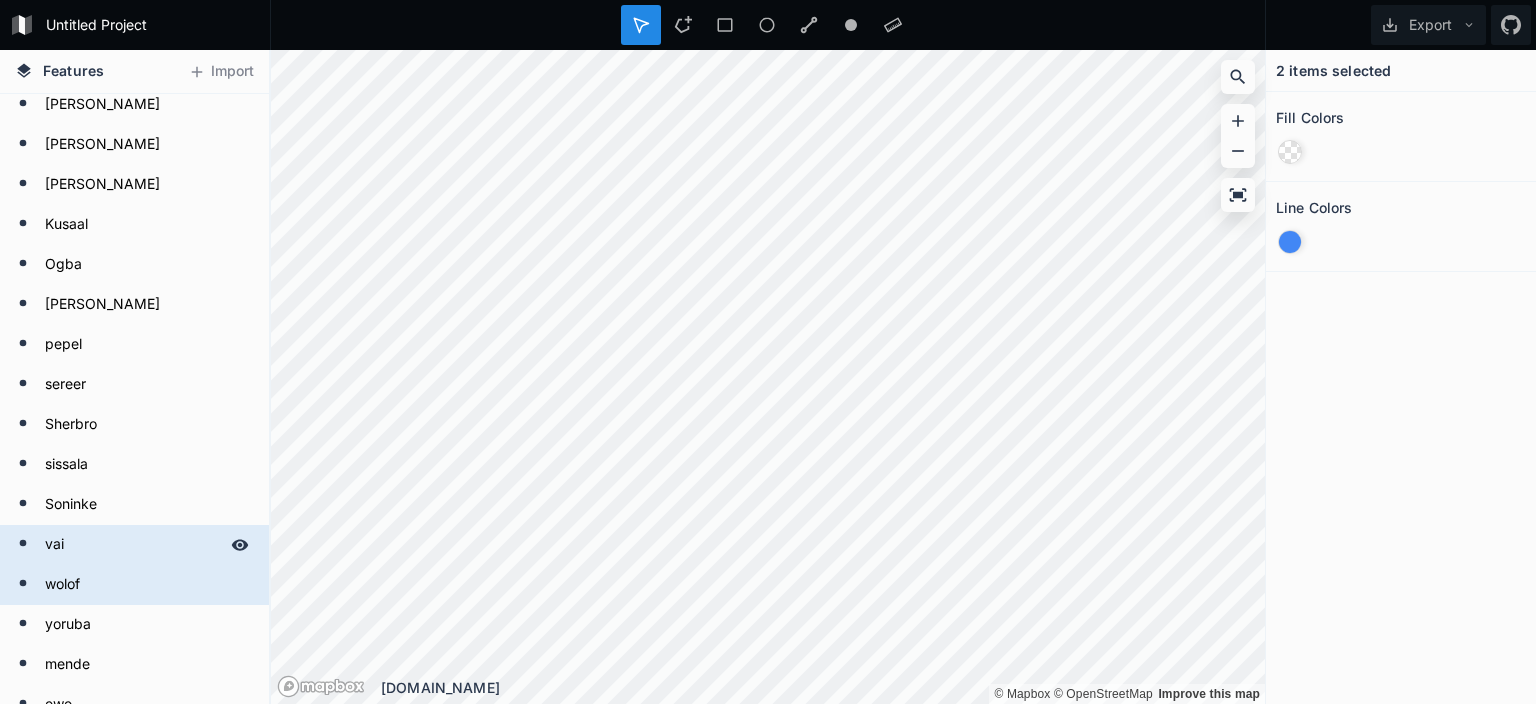 scroll, scrollTop: 386, scrollLeft: 0, axis: vertical 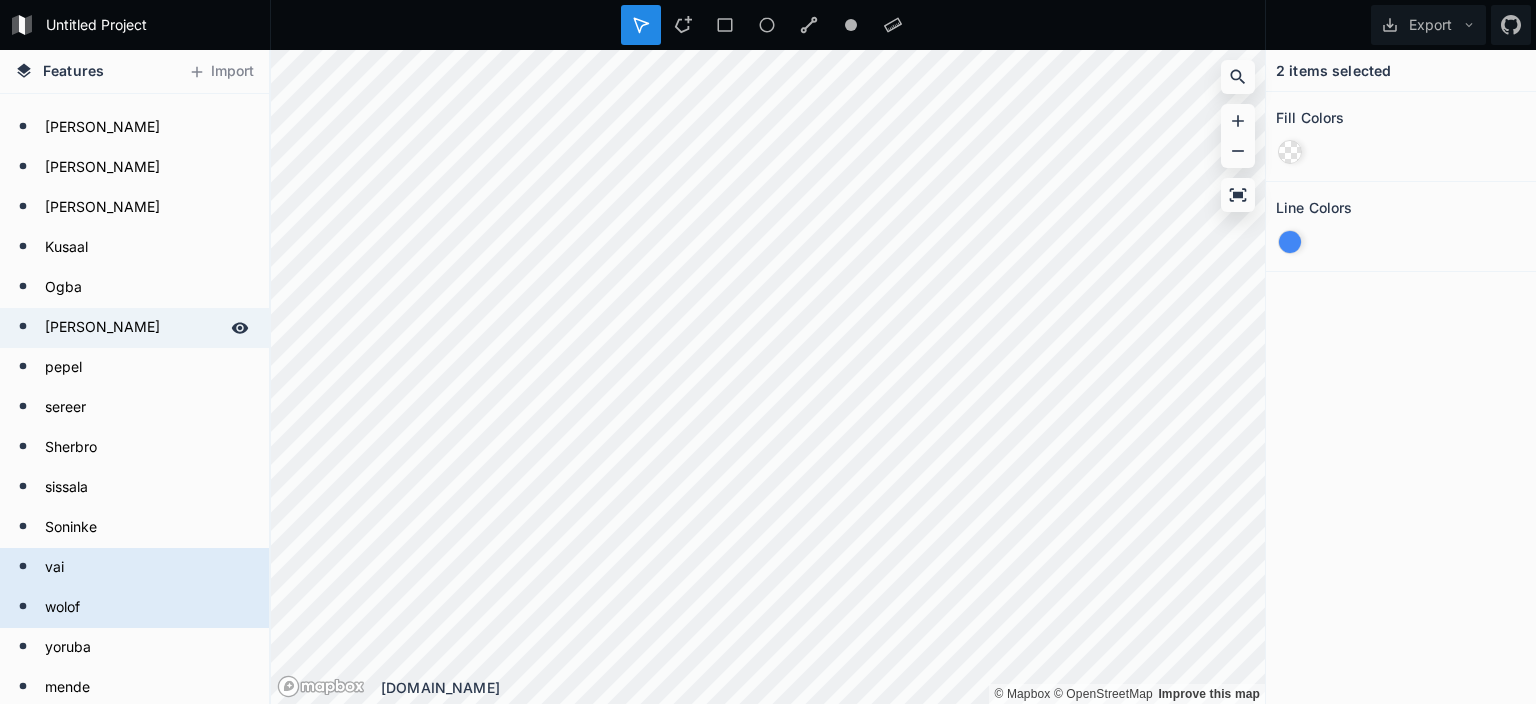 click on "[PERSON_NAME]" at bounding box center (132, 328) 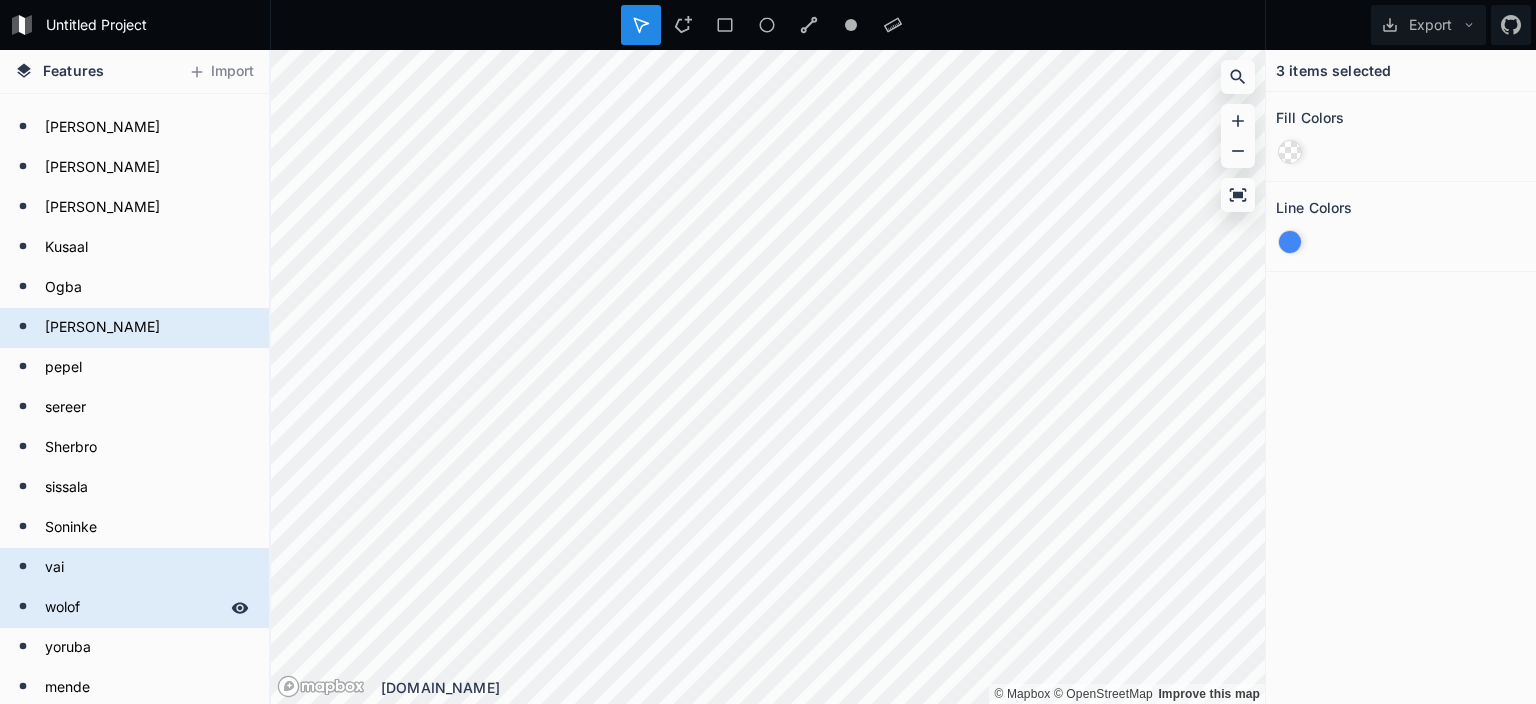 click on "wolof" at bounding box center (132, 608) 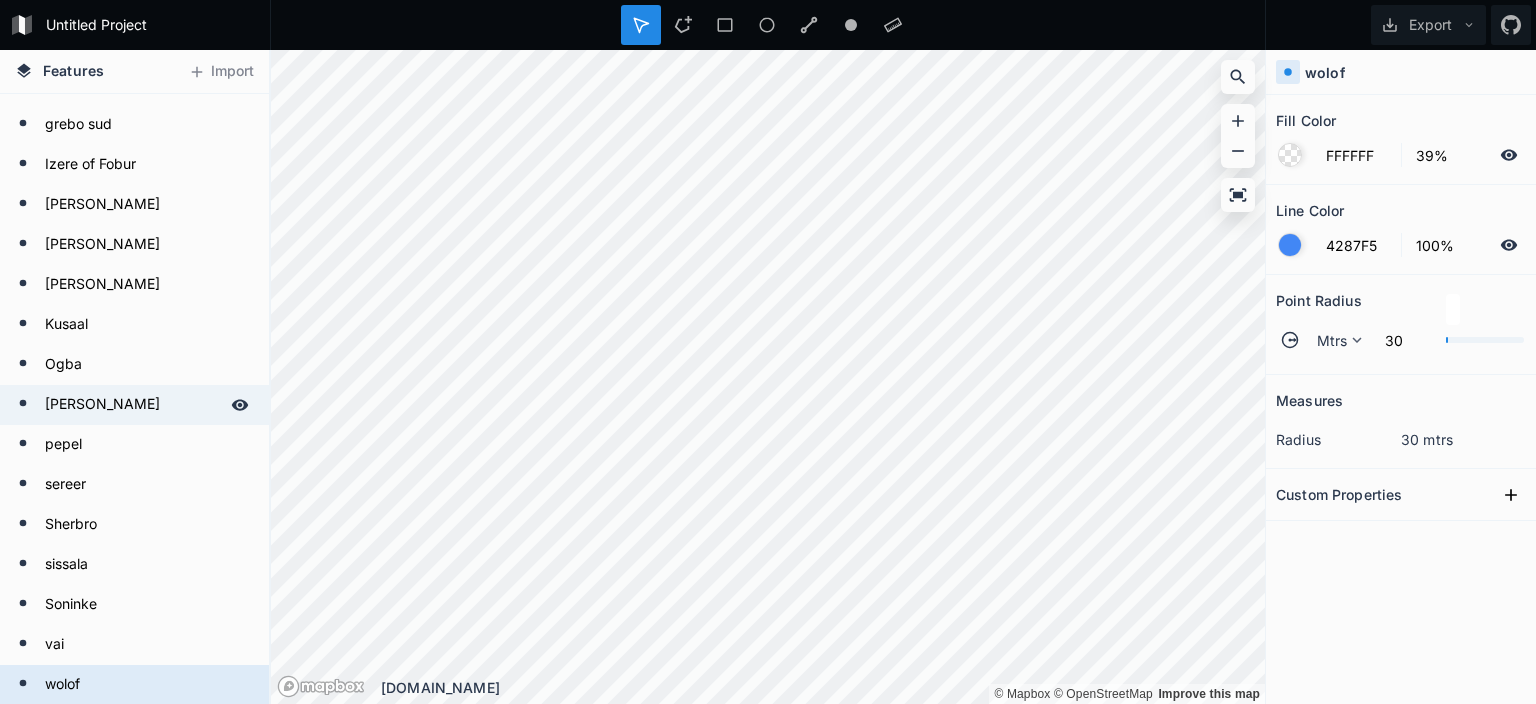 scroll, scrollTop: 185, scrollLeft: 0, axis: vertical 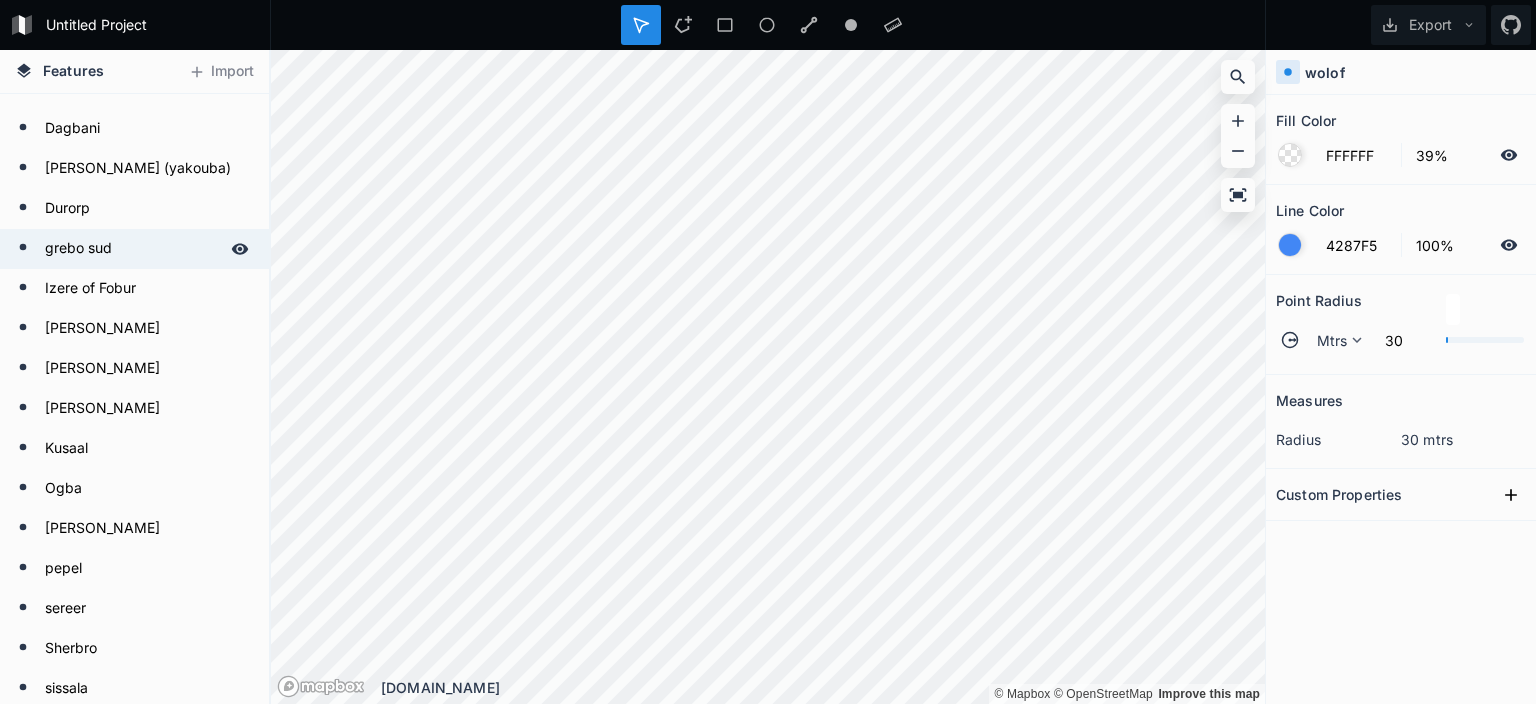 click on "grebo sud" at bounding box center (132, 249) 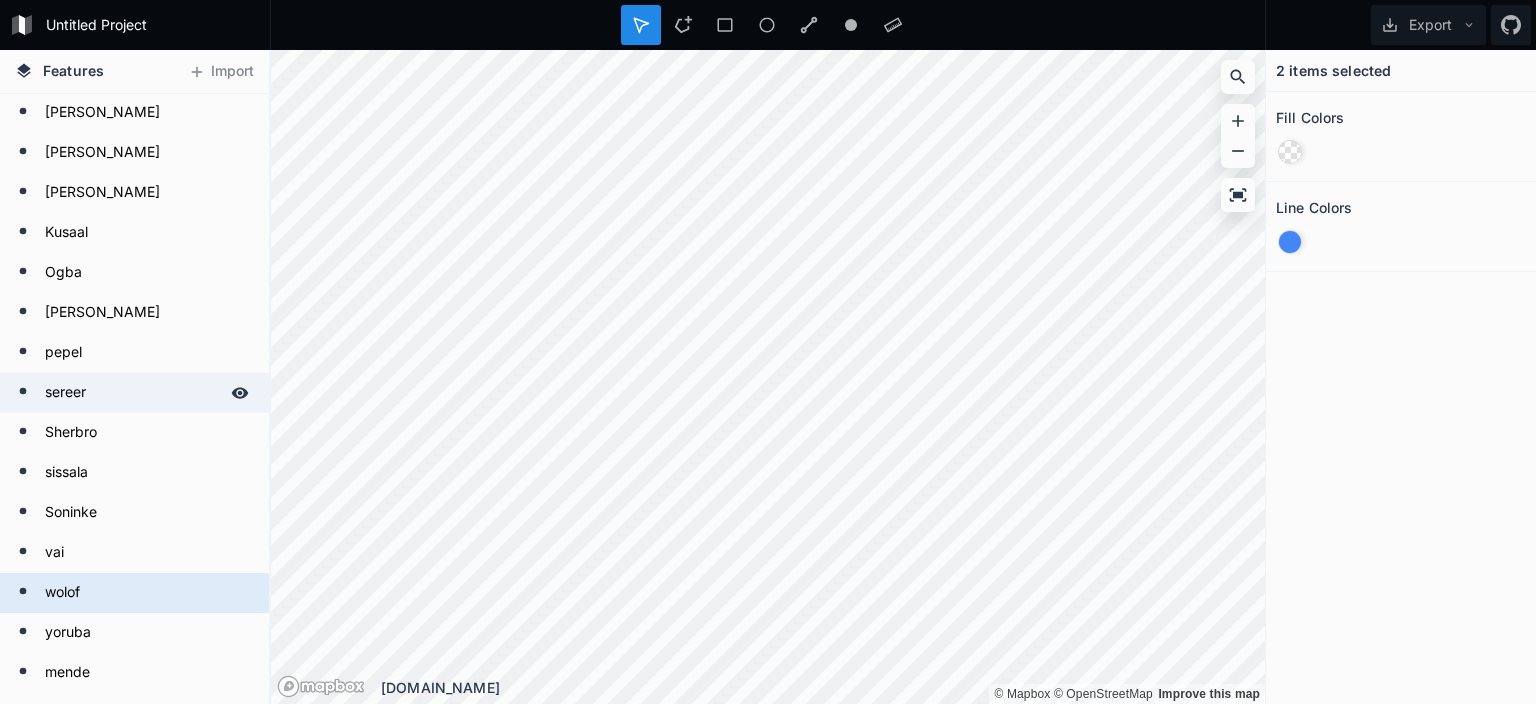 scroll, scrollTop: 487, scrollLeft: 0, axis: vertical 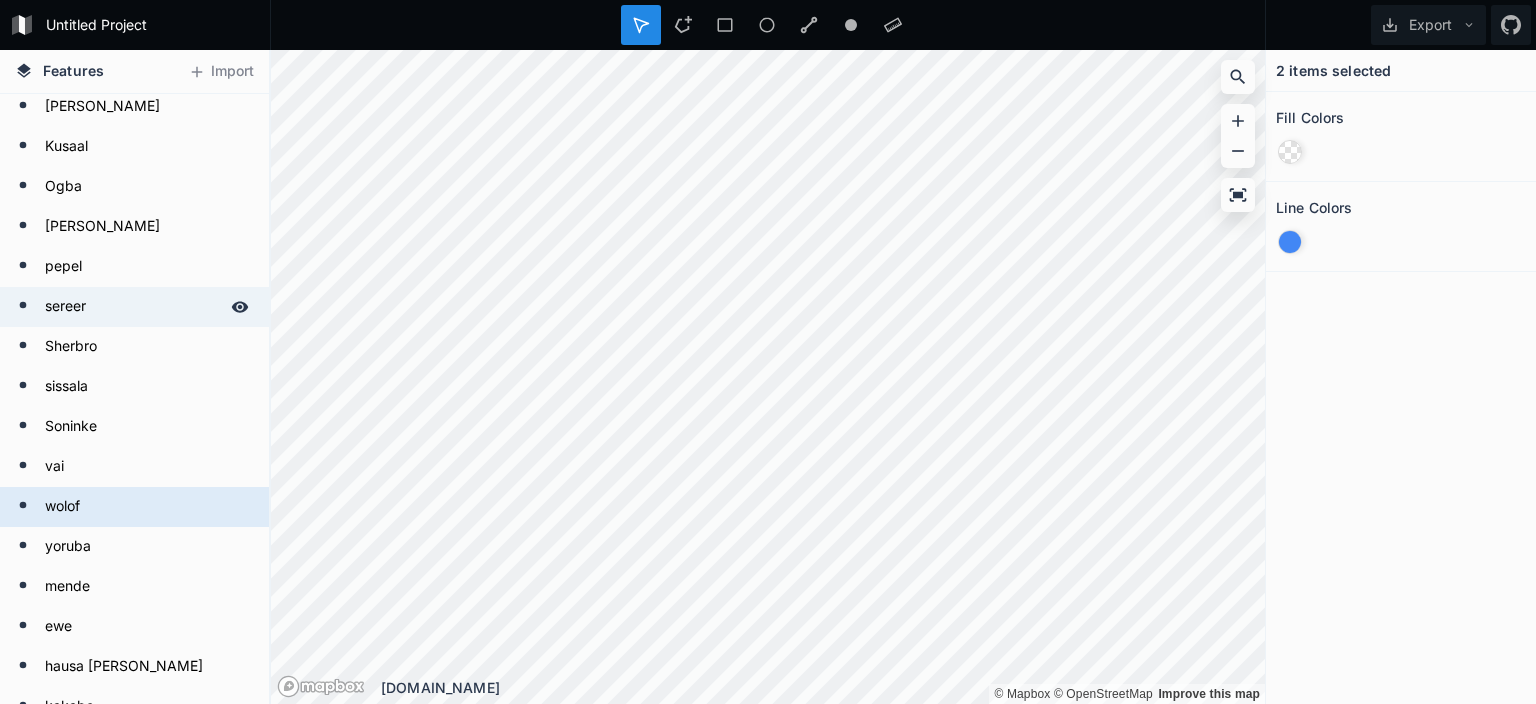 click on "yoruba" at bounding box center [146, 547] 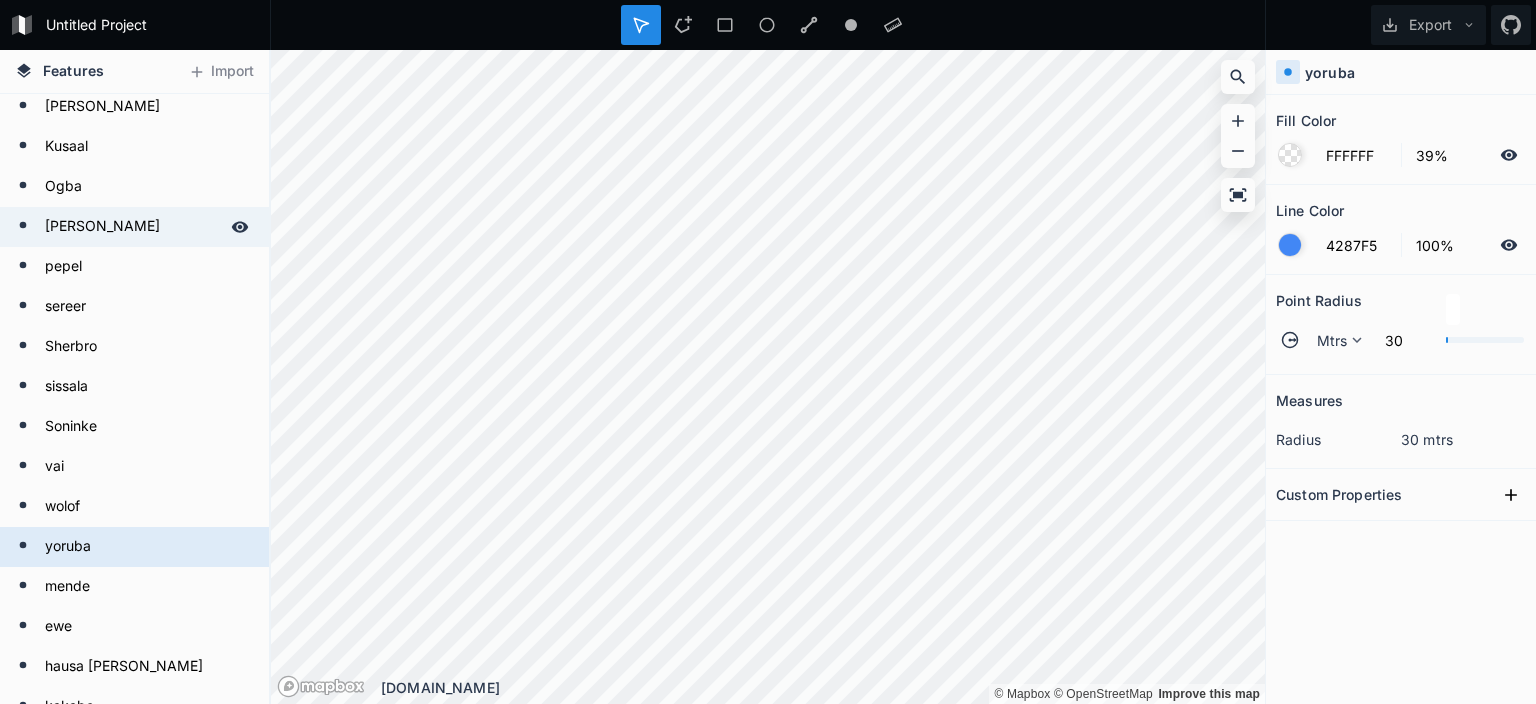click on "[PERSON_NAME]" at bounding box center (132, 227) 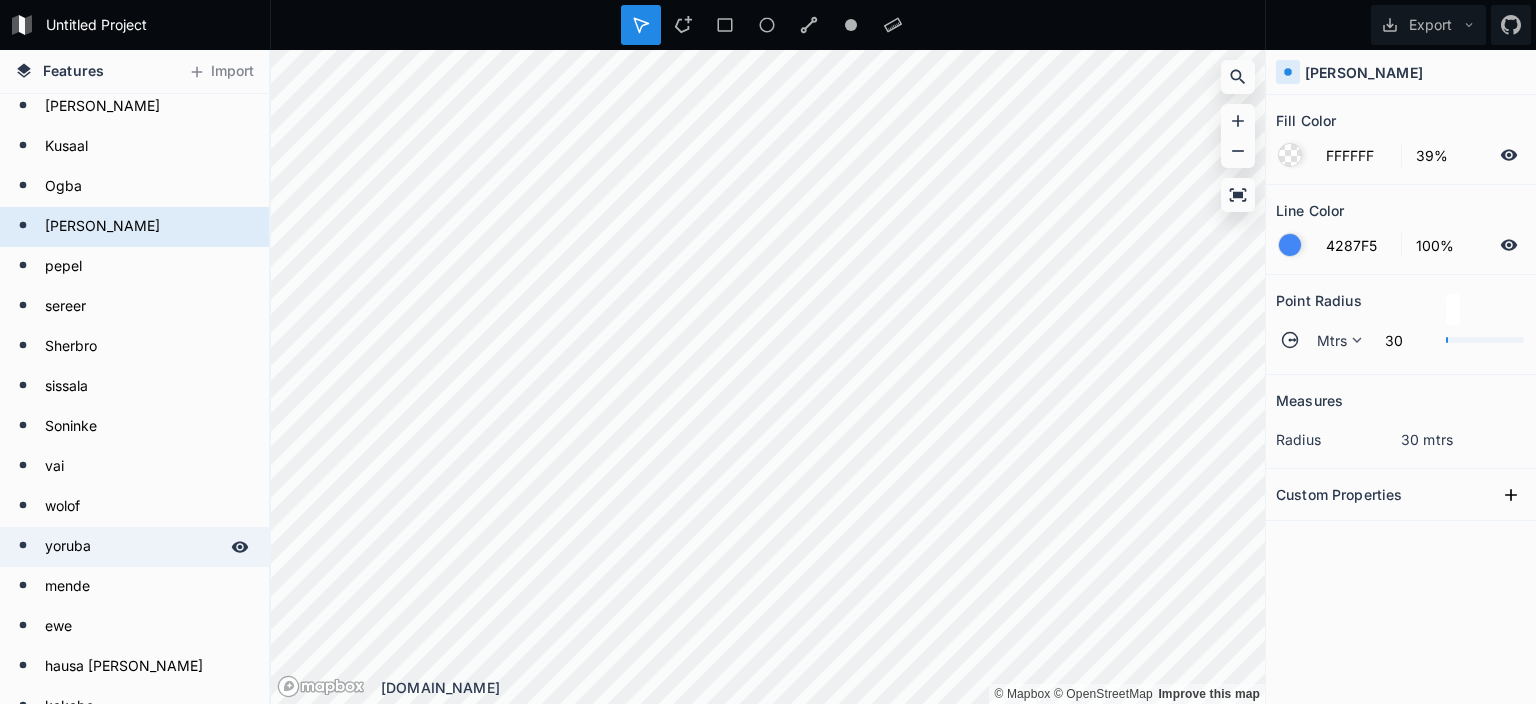 click on "yoruba" at bounding box center [132, 547] 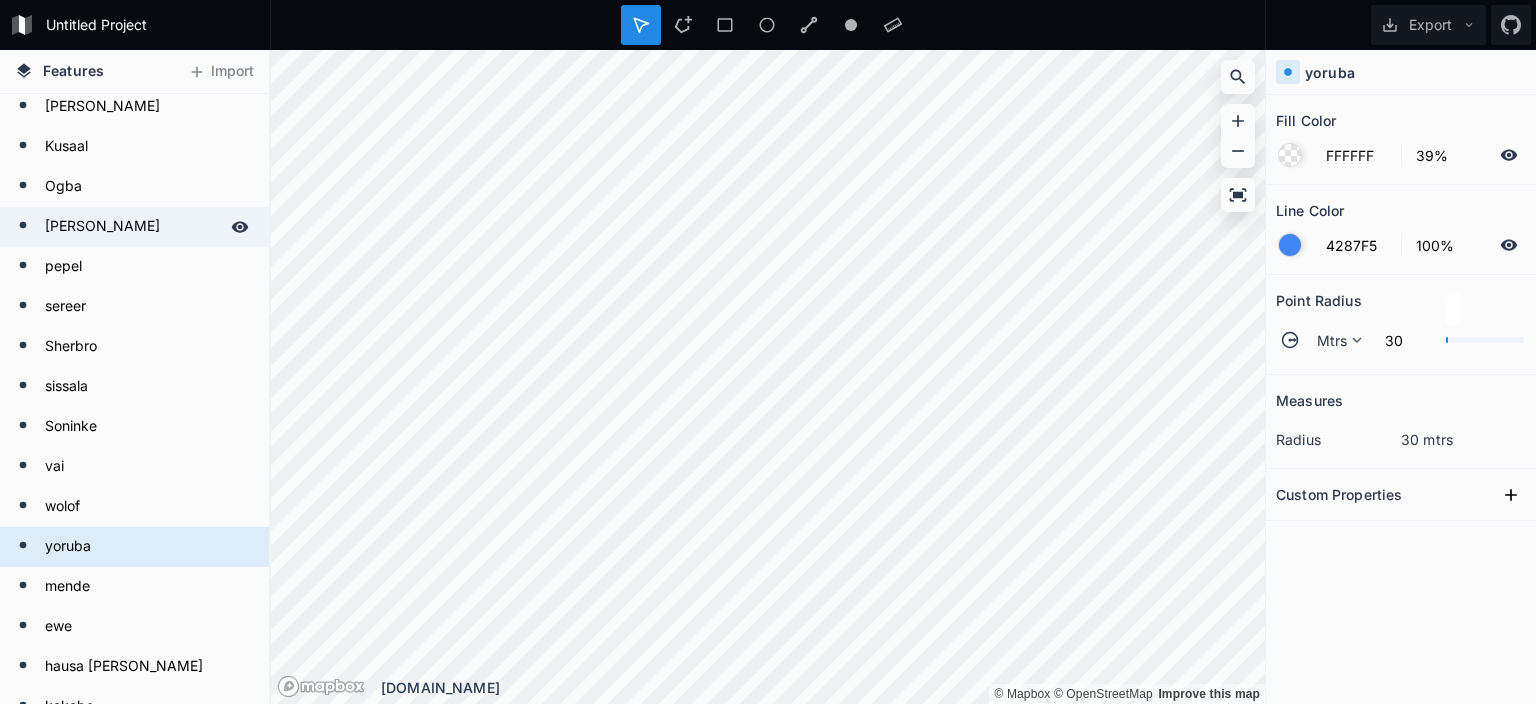 click on "[PERSON_NAME]" at bounding box center (132, 227) 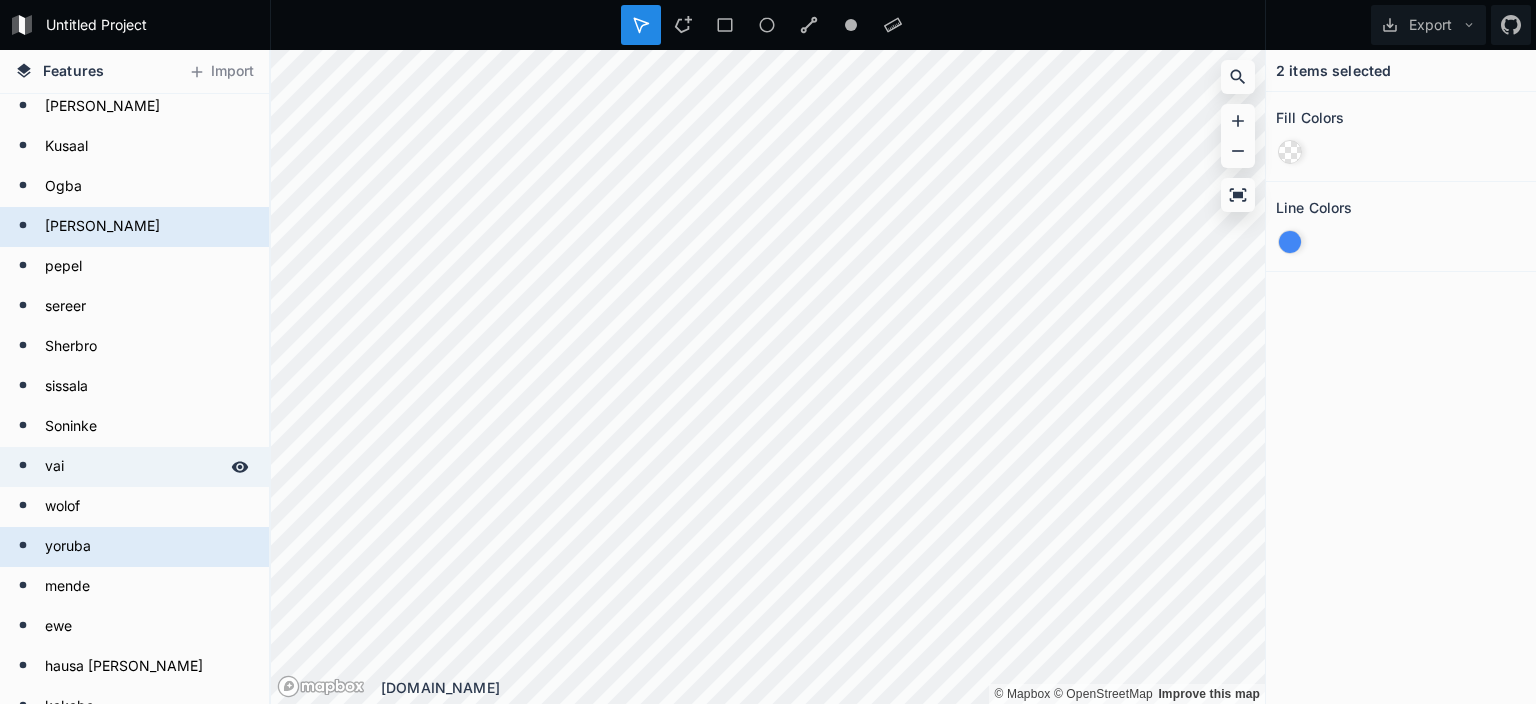 click on "vai" at bounding box center [132, 467] 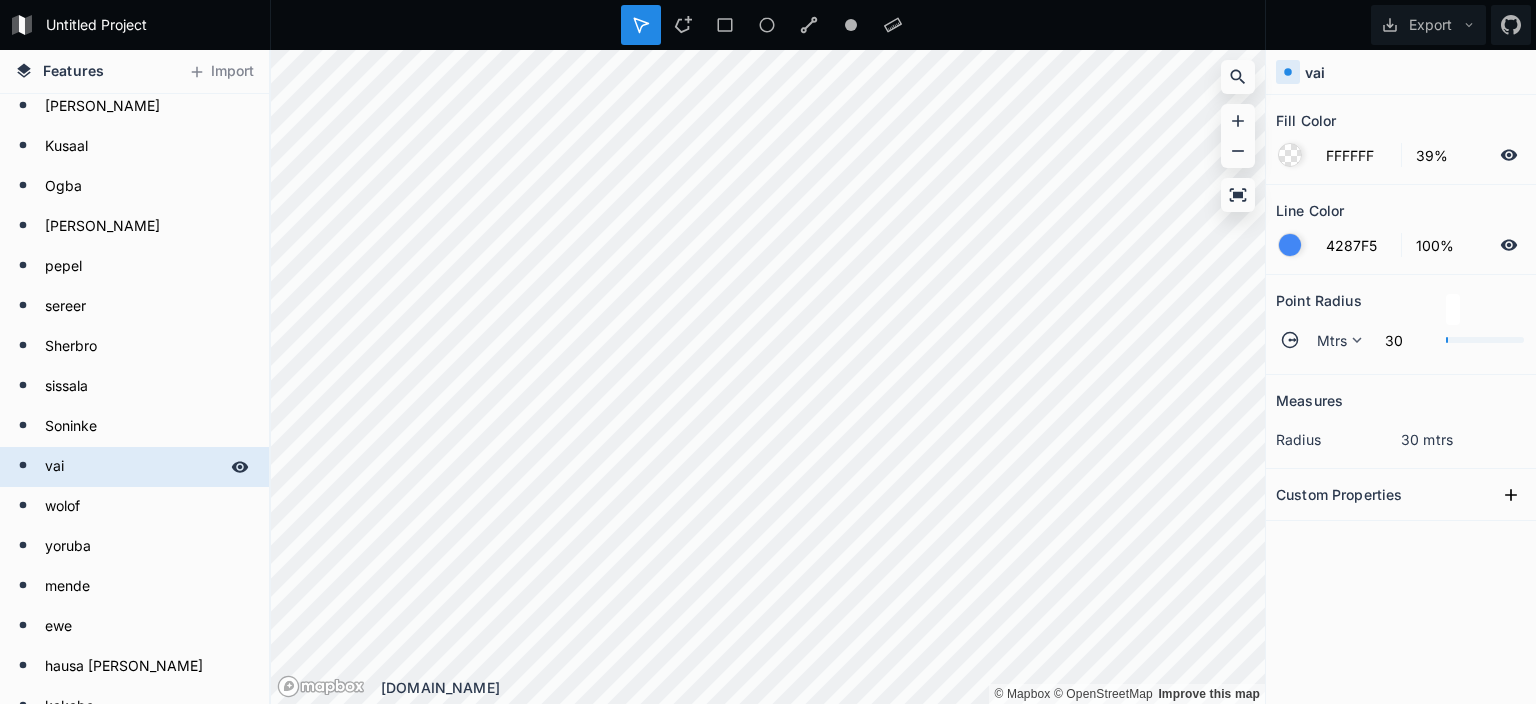 scroll, scrollTop: 0, scrollLeft: 0, axis: both 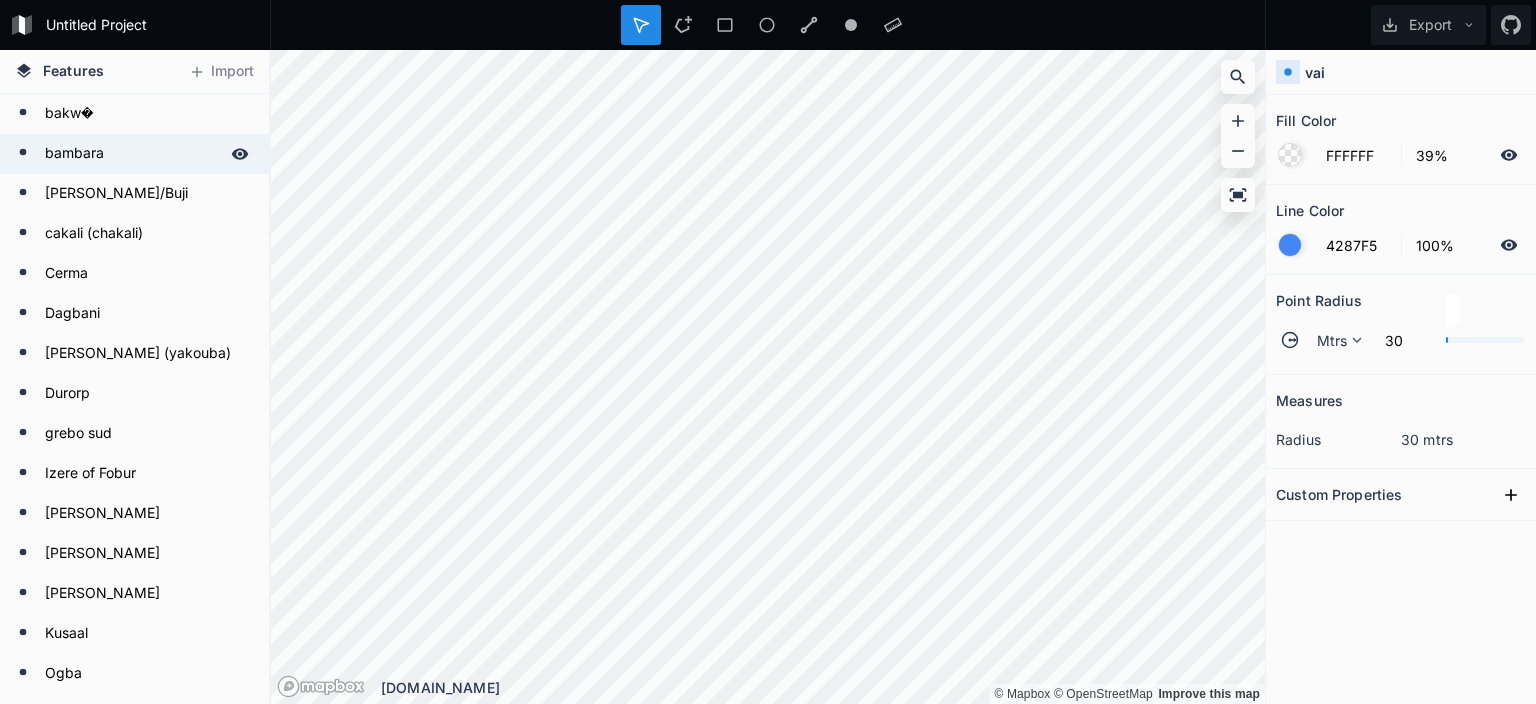 click on "bambara" at bounding box center [132, 154] 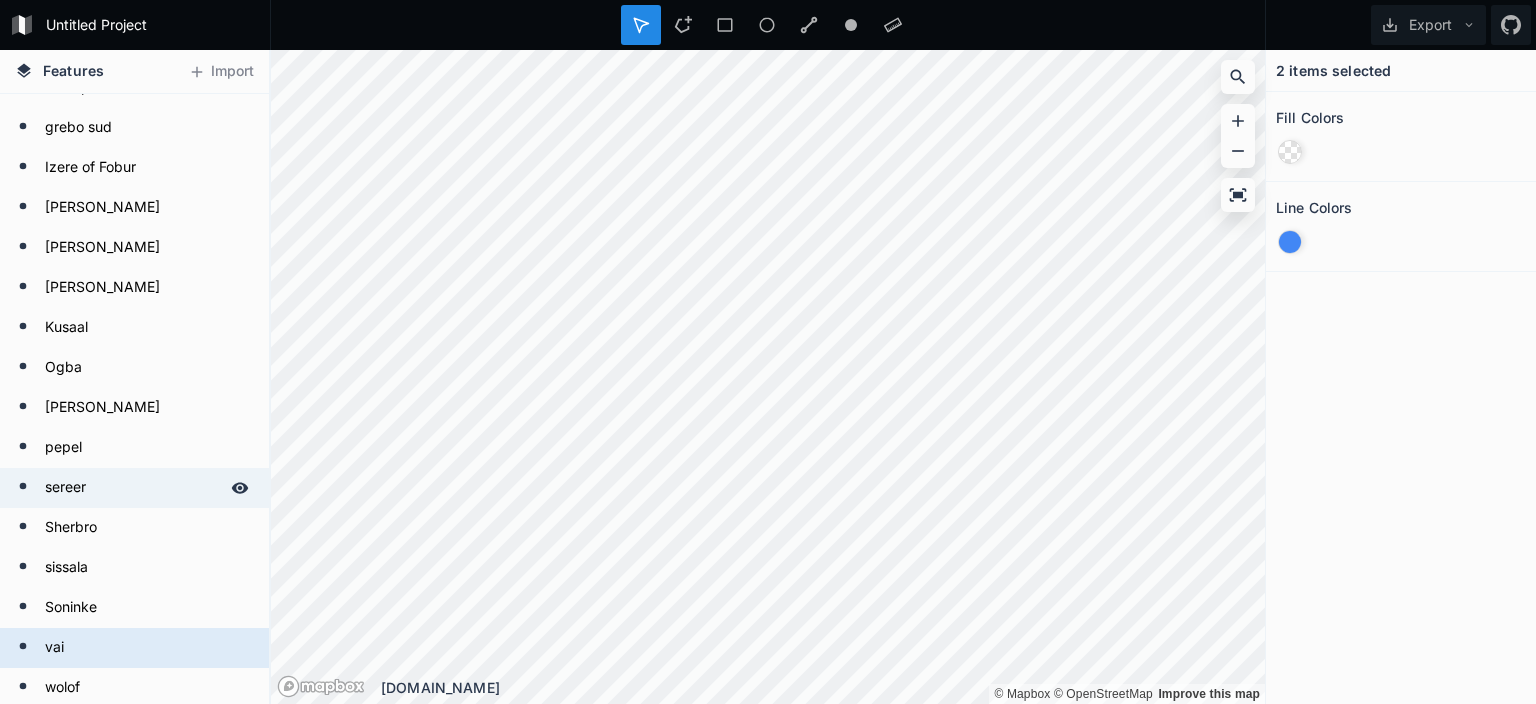 scroll, scrollTop: 403, scrollLeft: 0, axis: vertical 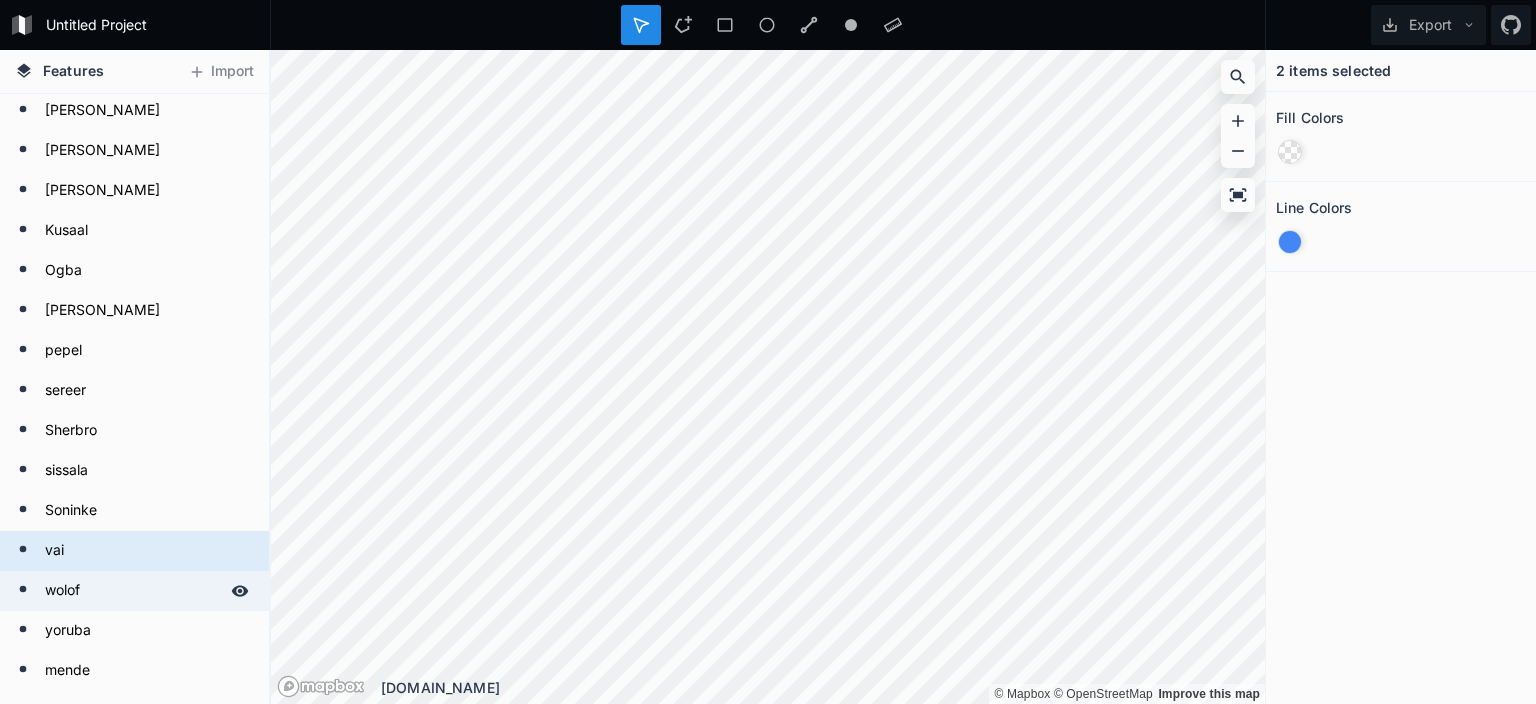 click on "wolof" at bounding box center (132, 591) 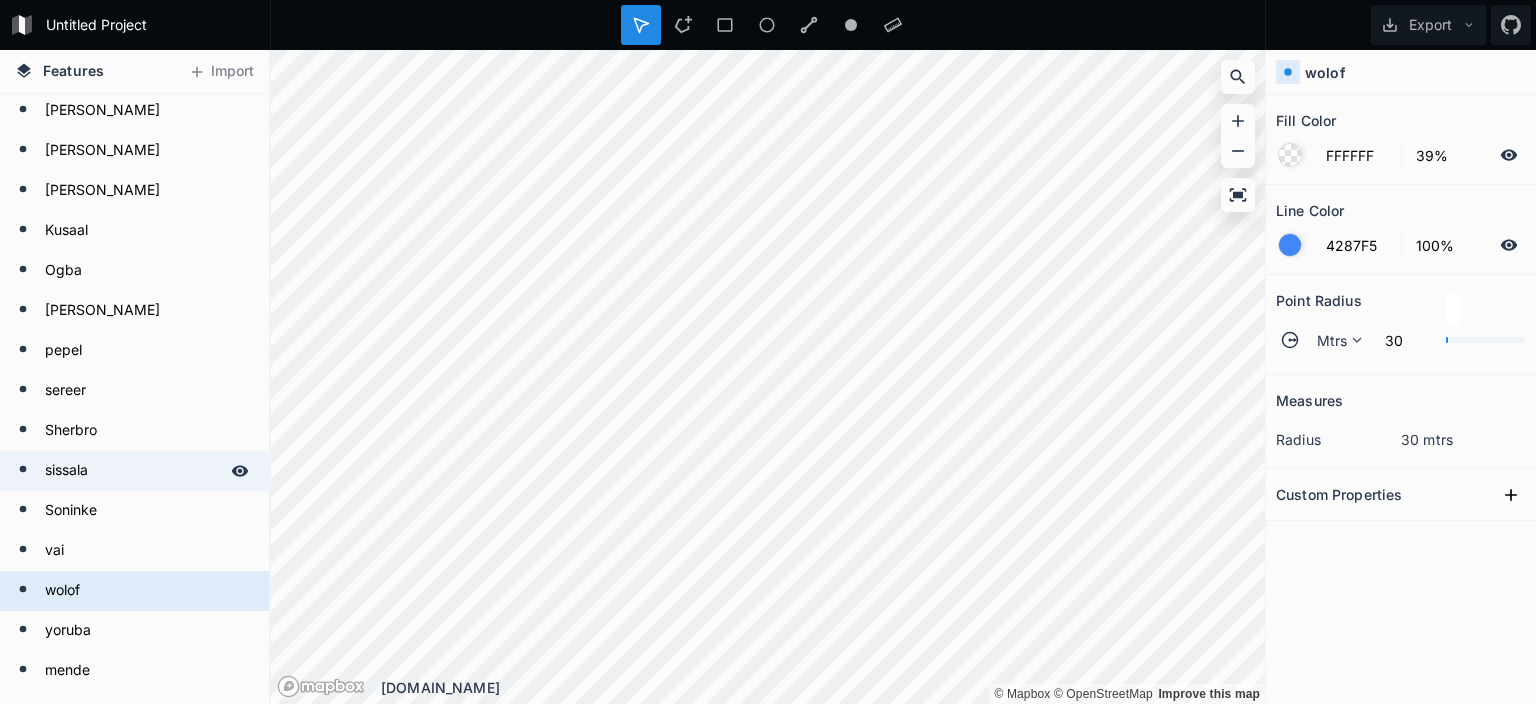 click on "sissala" at bounding box center (132, 471) 